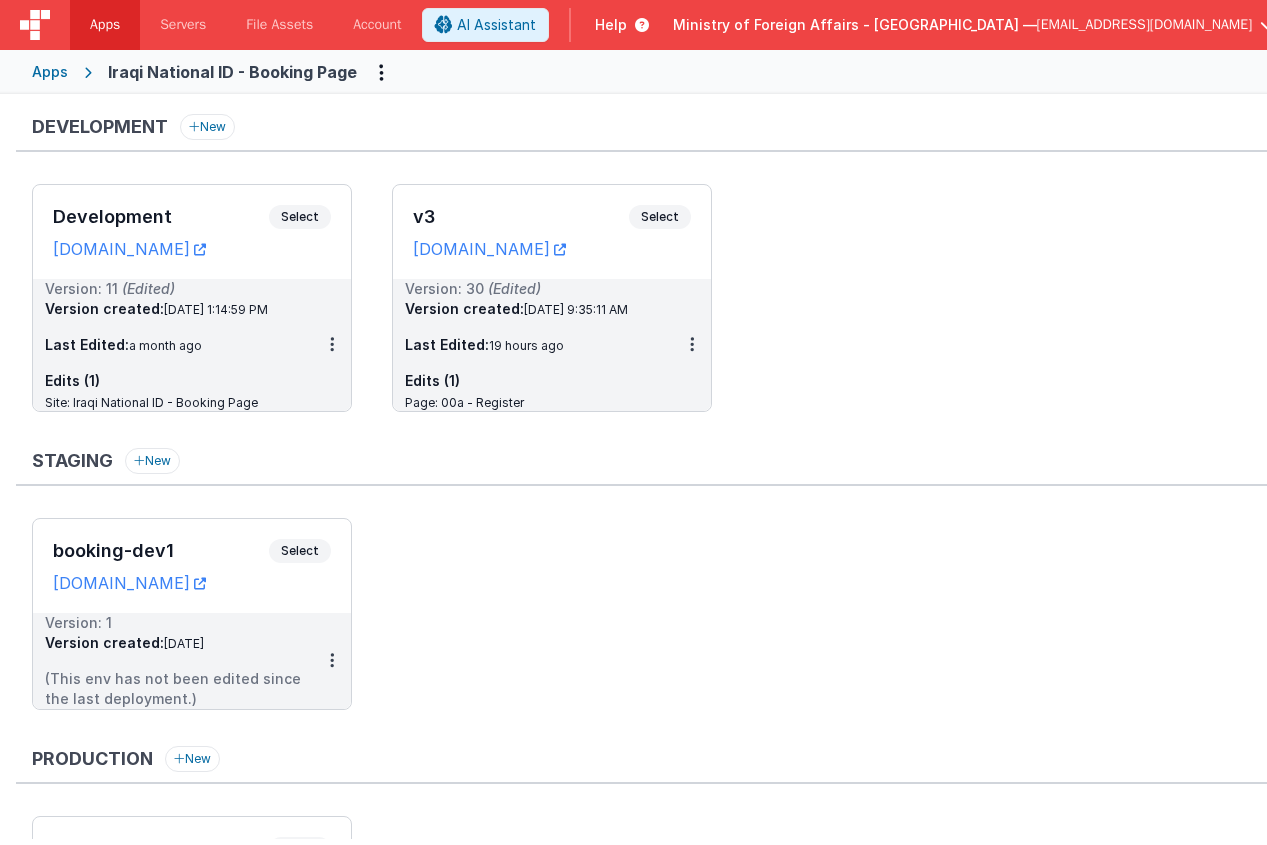 scroll, scrollTop: 0, scrollLeft: 0, axis: both 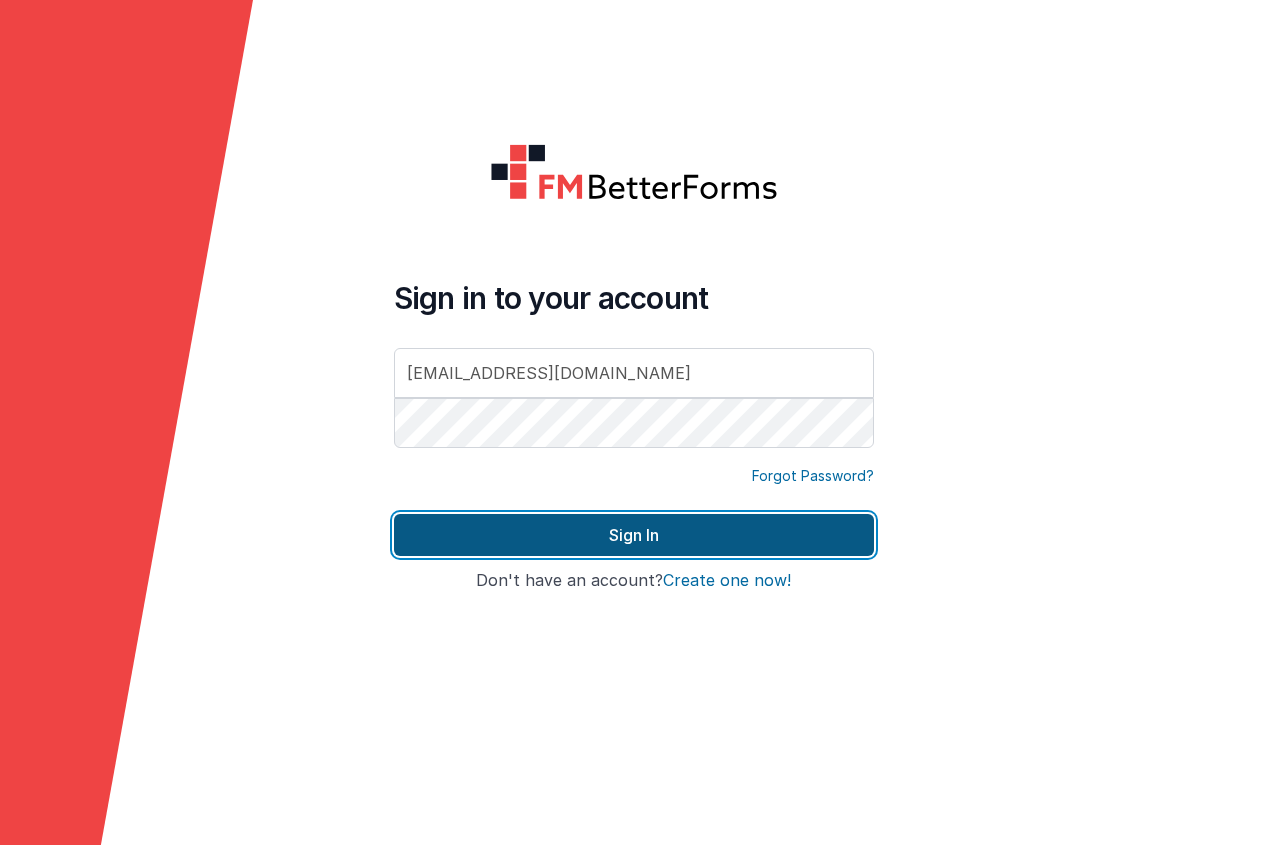 click on "Sign In" at bounding box center (634, 535) 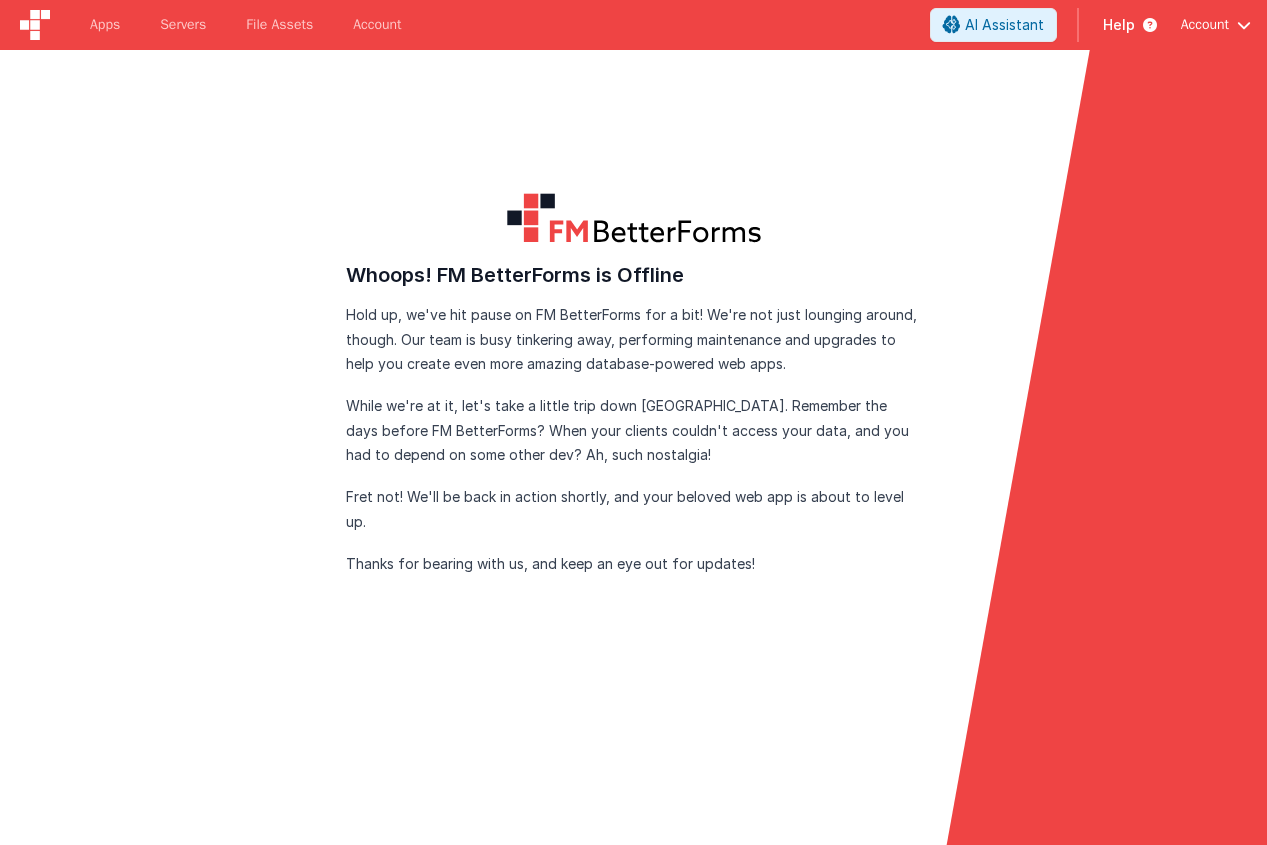 click 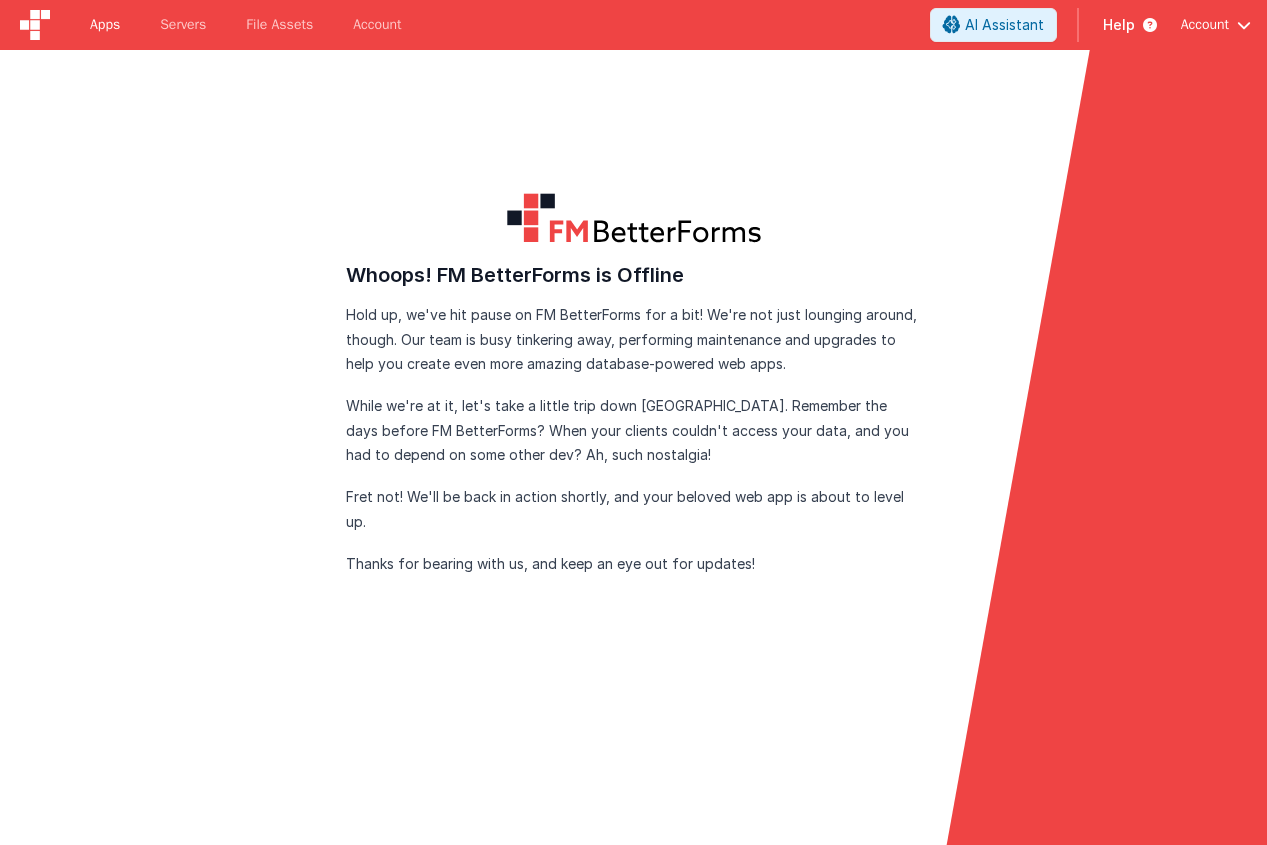 click on "Apps" at bounding box center [105, 25] 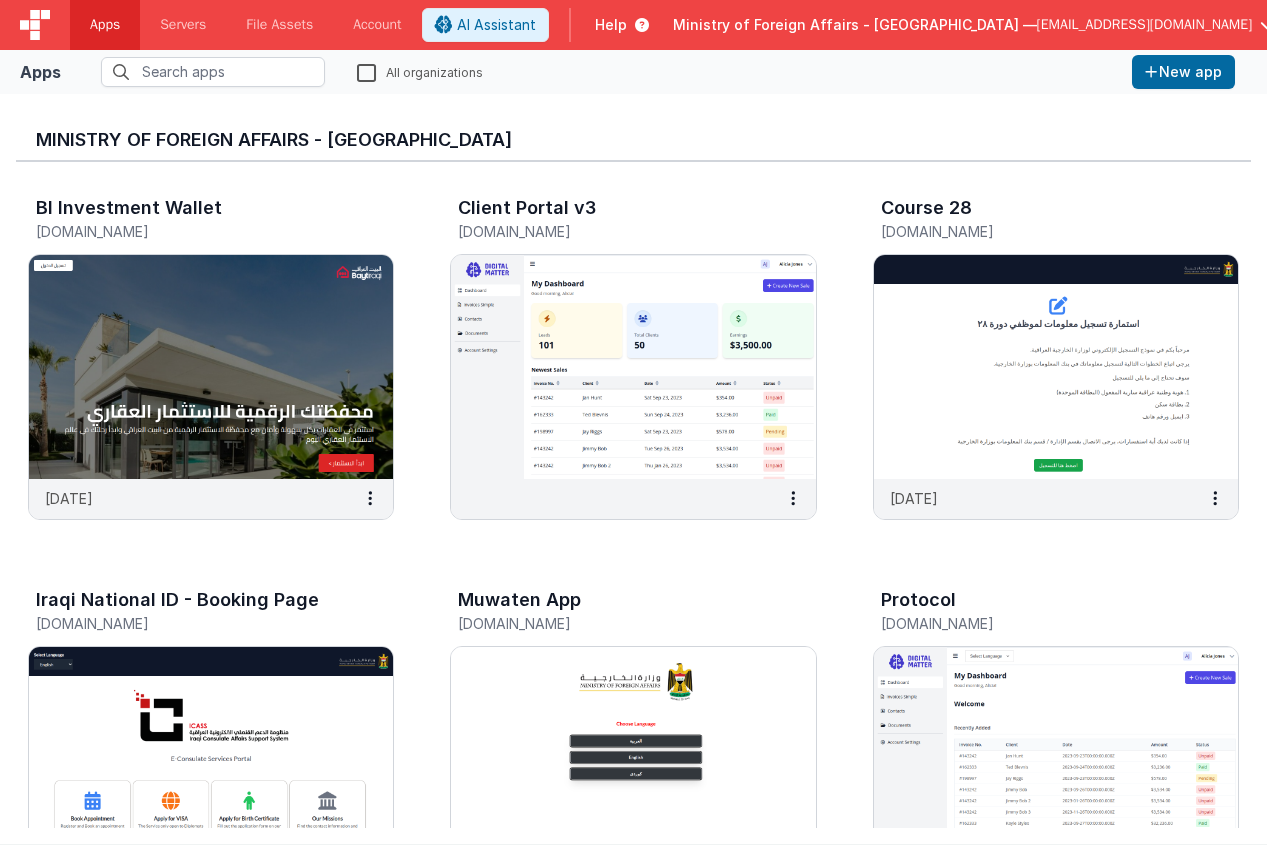 scroll, scrollTop: 0, scrollLeft: 0, axis: both 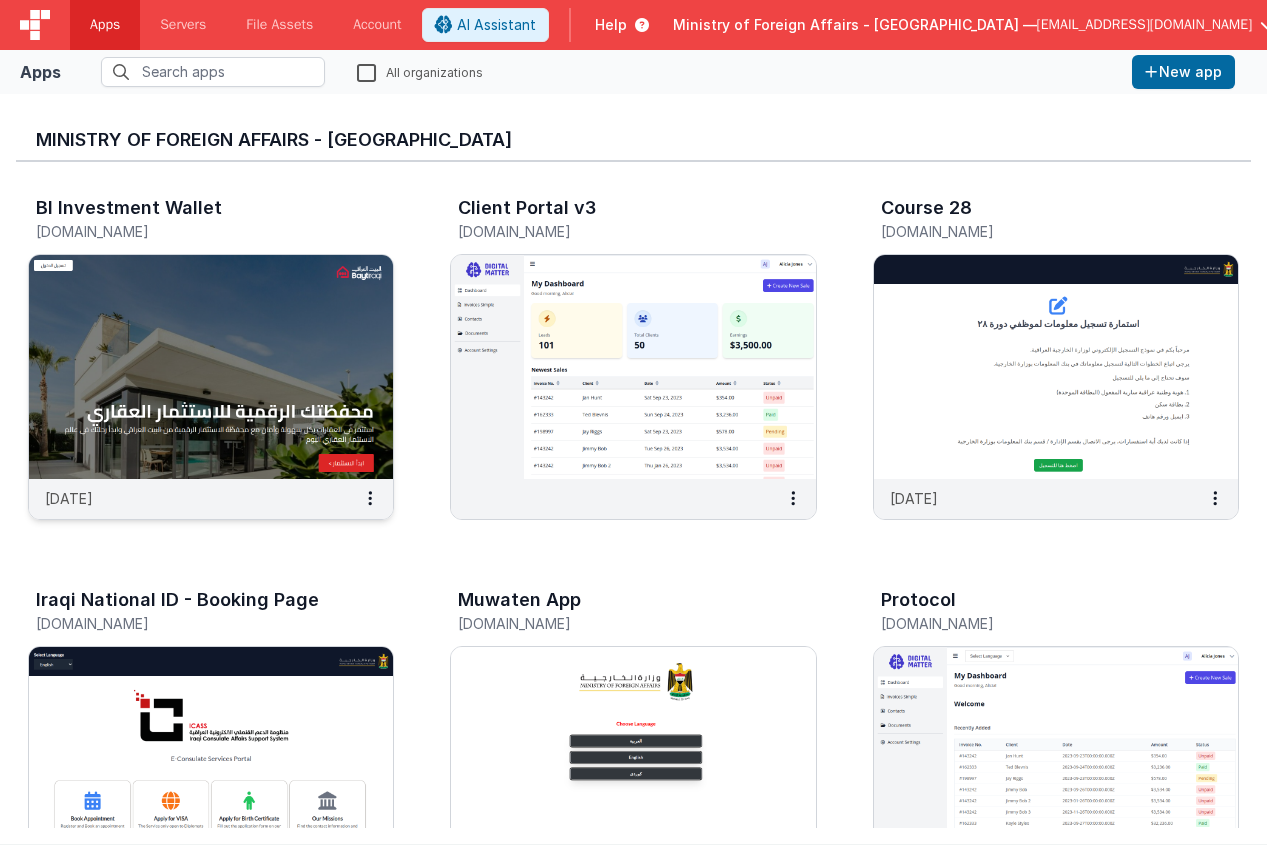 click at bounding box center [211, 367] 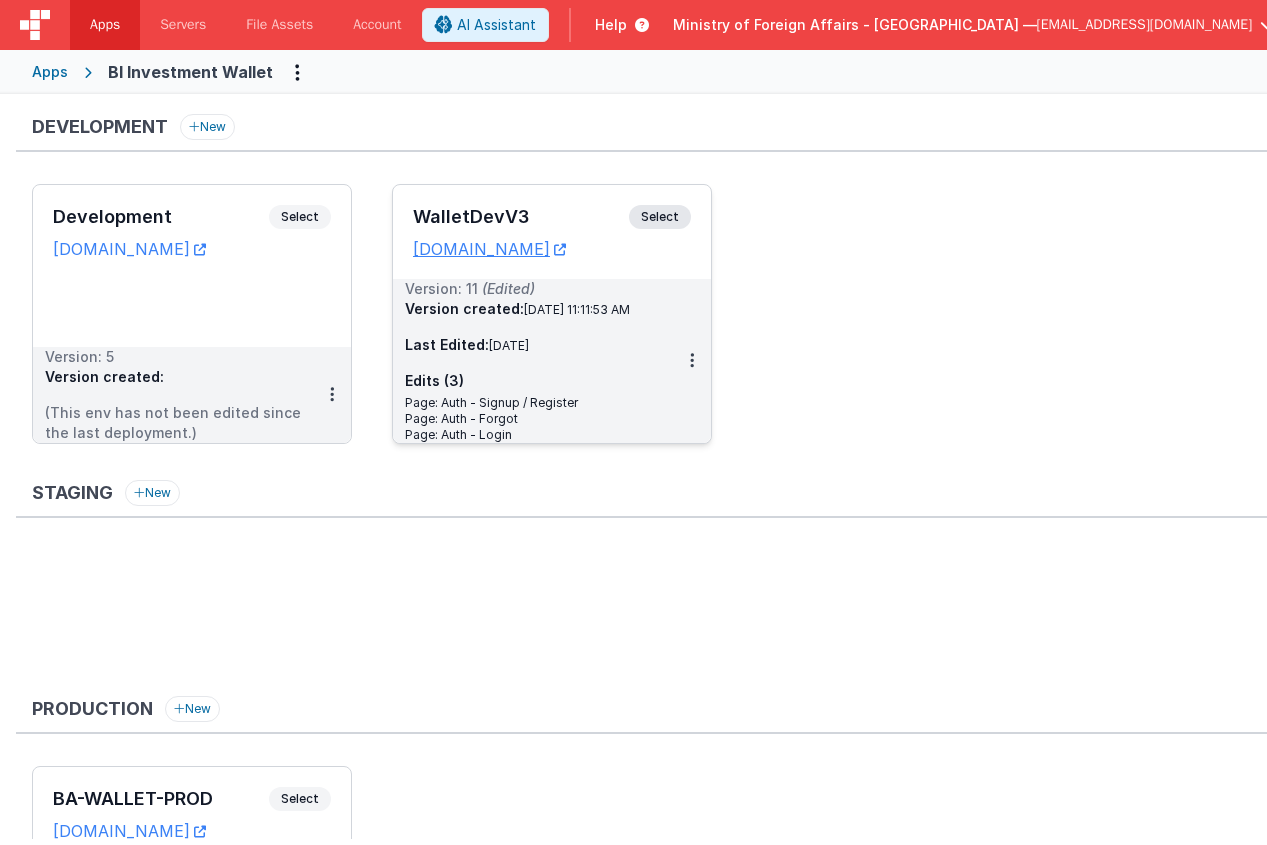 click on "Select" at bounding box center (660, 217) 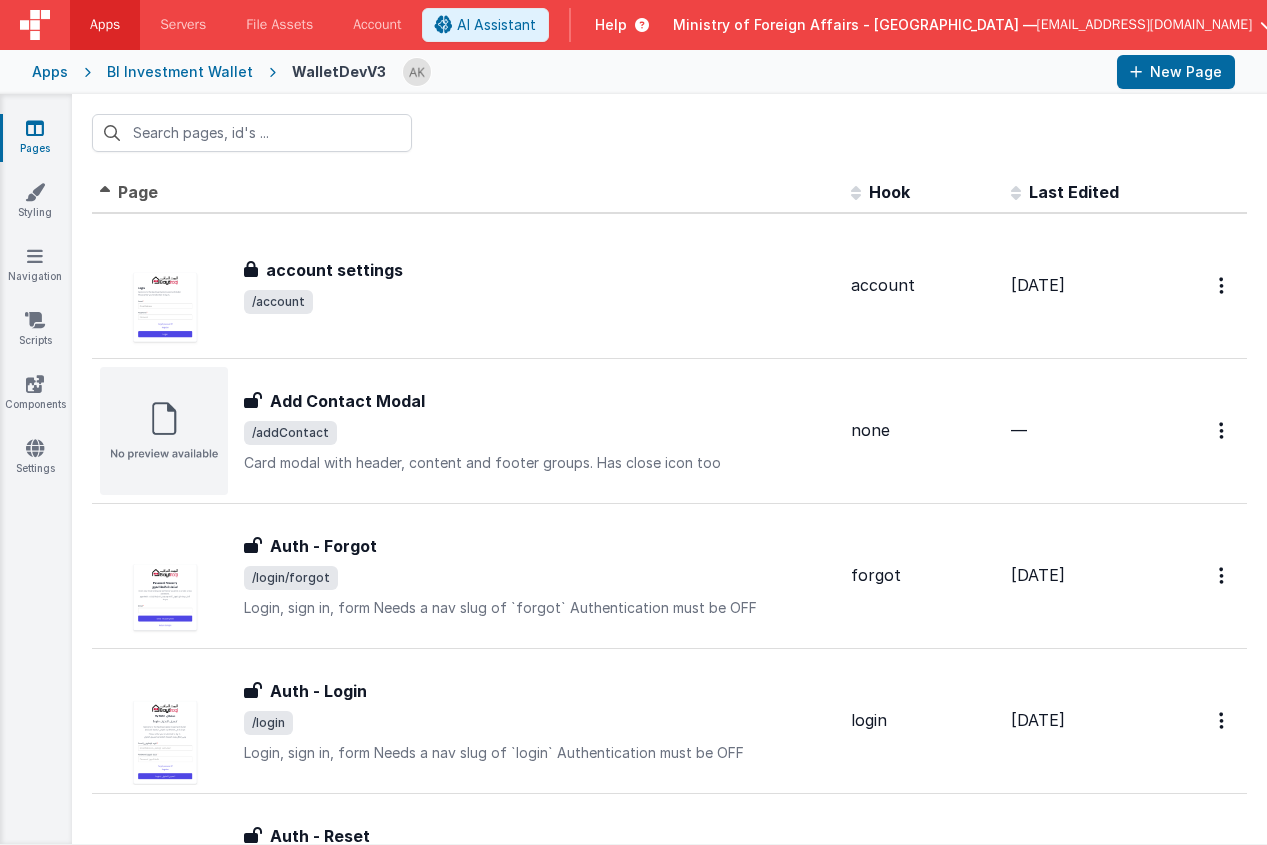 scroll, scrollTop: 203, scrollLeft: 0, axis: vertical 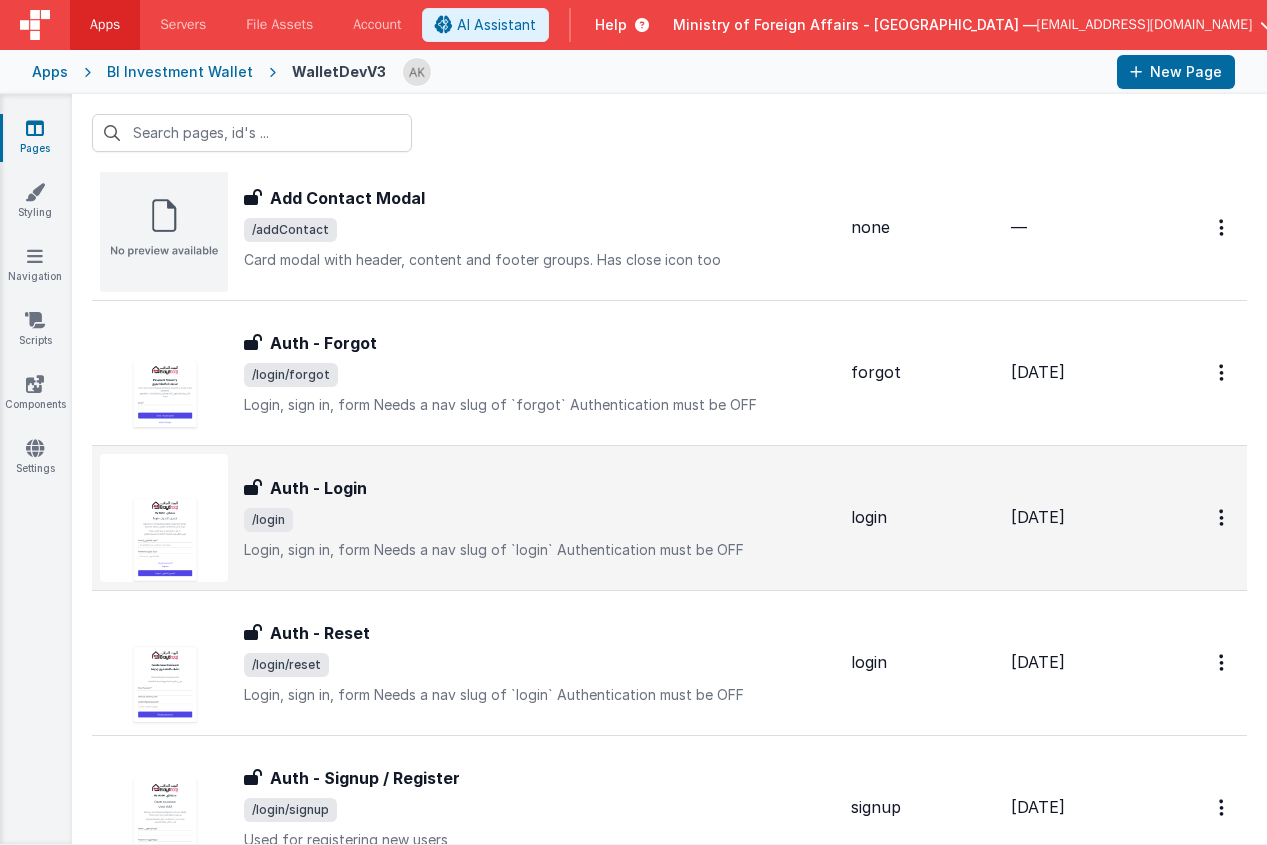 click at bounding box center [164, 518] 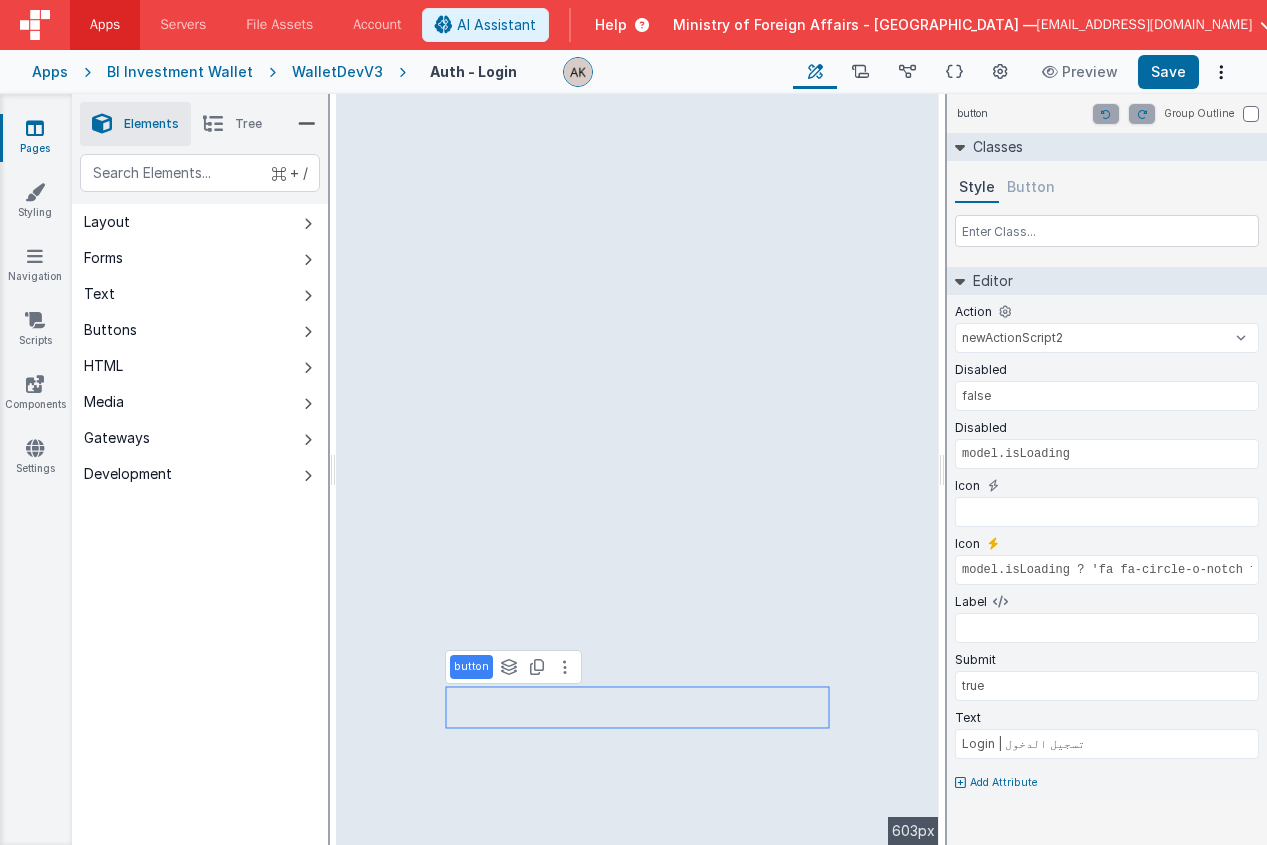 type on "Email | البريد الإلكتروني" 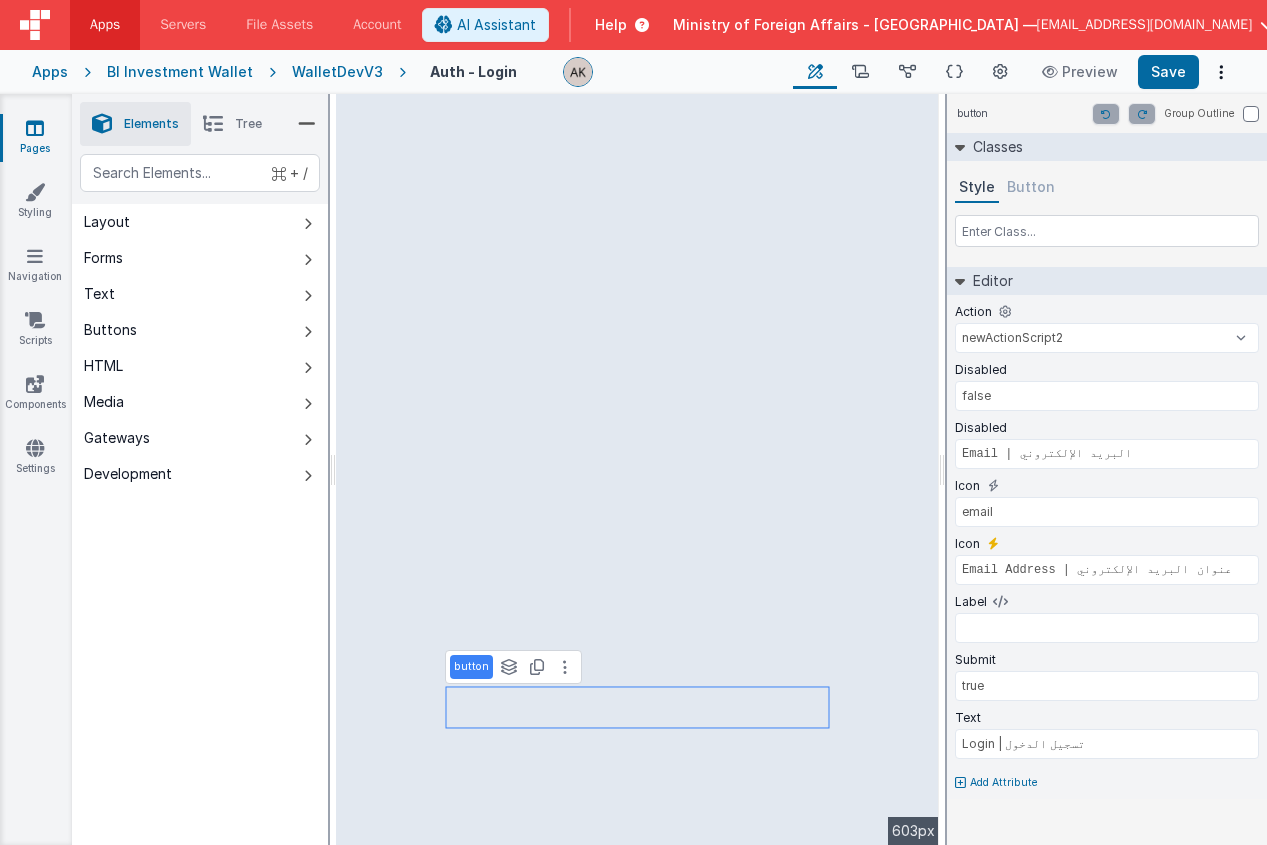 select on "email" 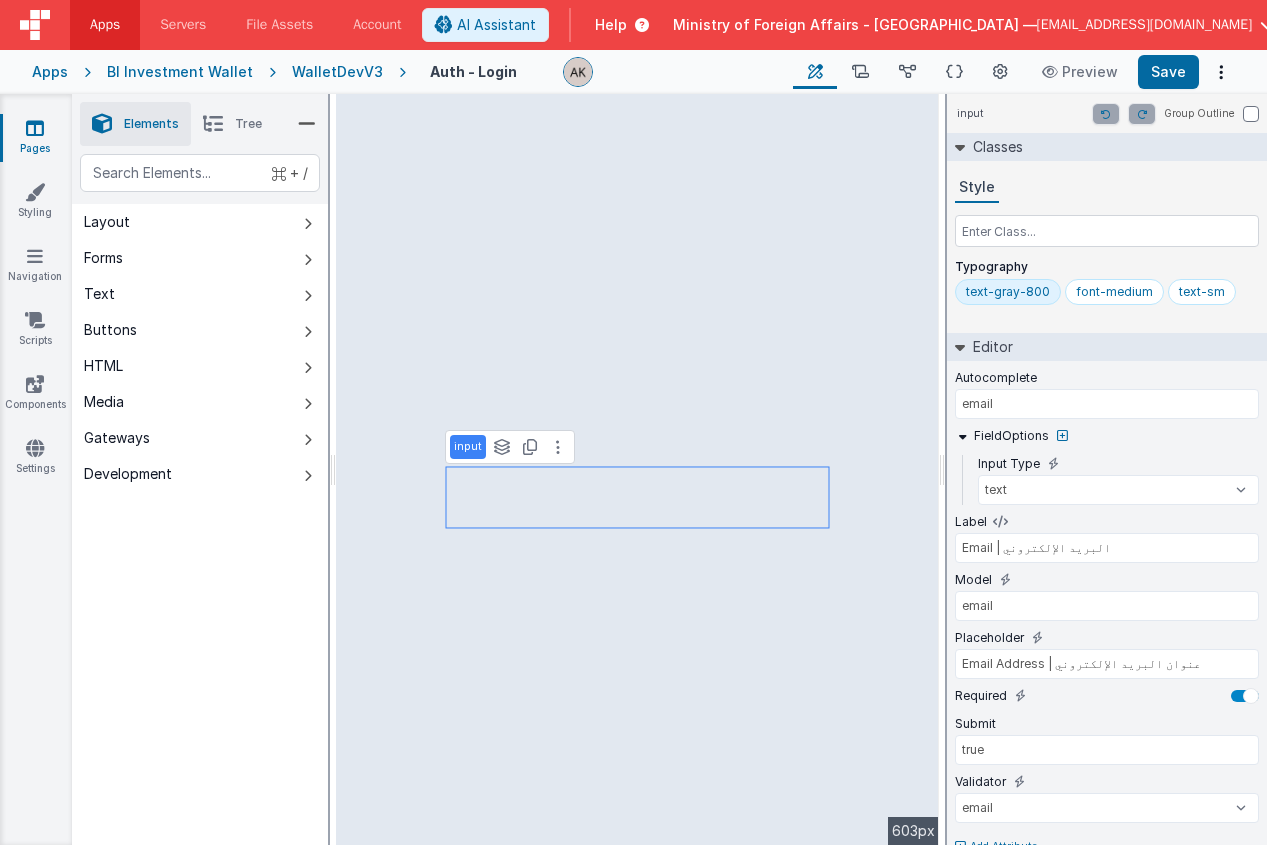 type on "model.isLoading" 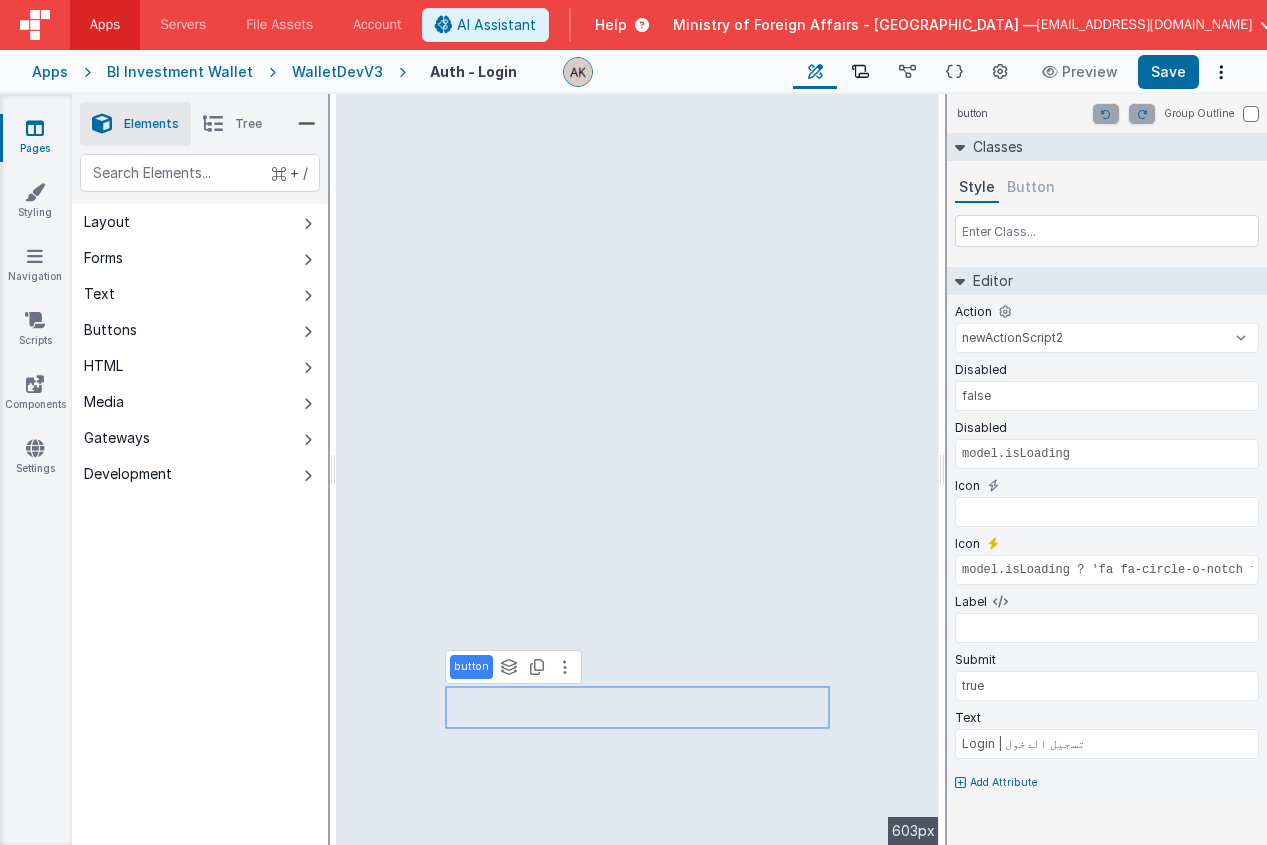 click at bounding box center [860, 72] 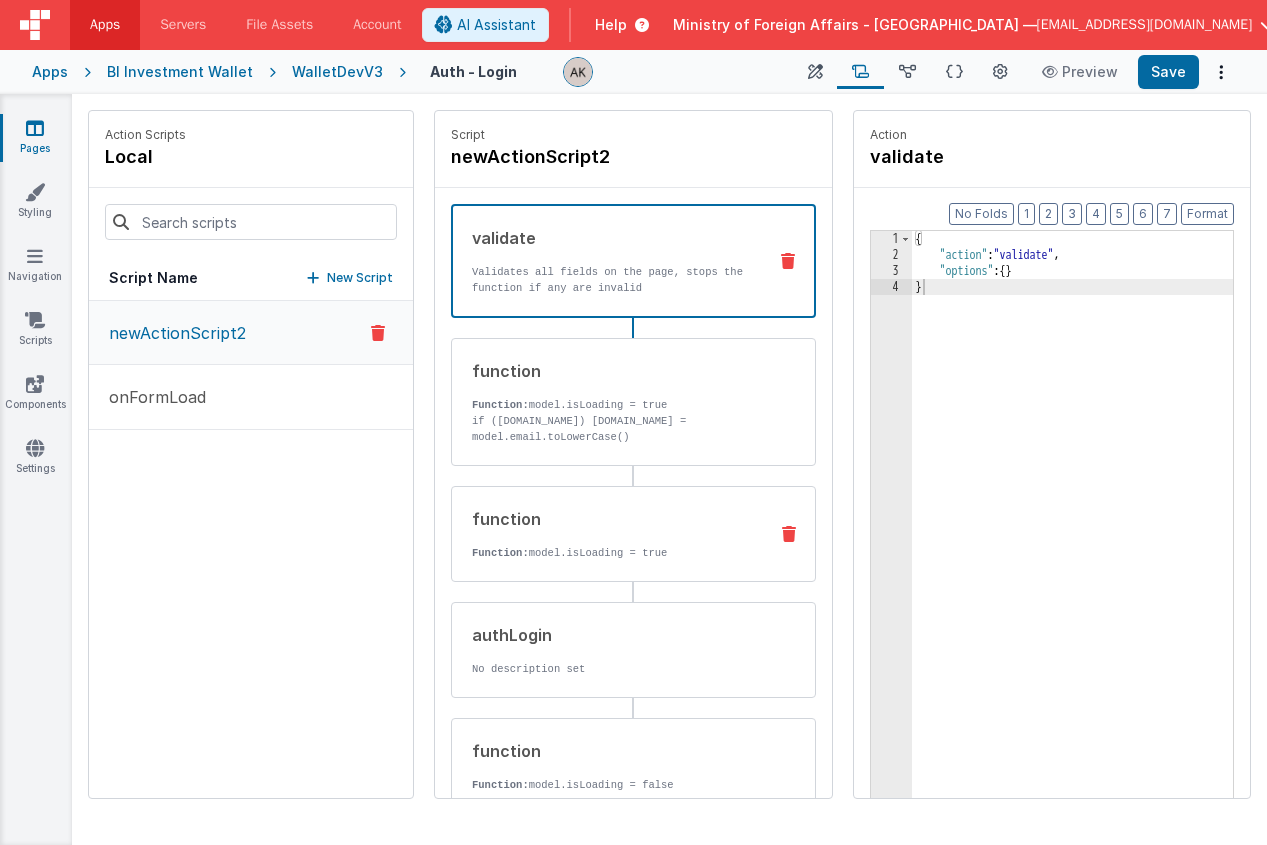 scroll, scrollTop: 132, scrollLeft: 0, axis: vertical 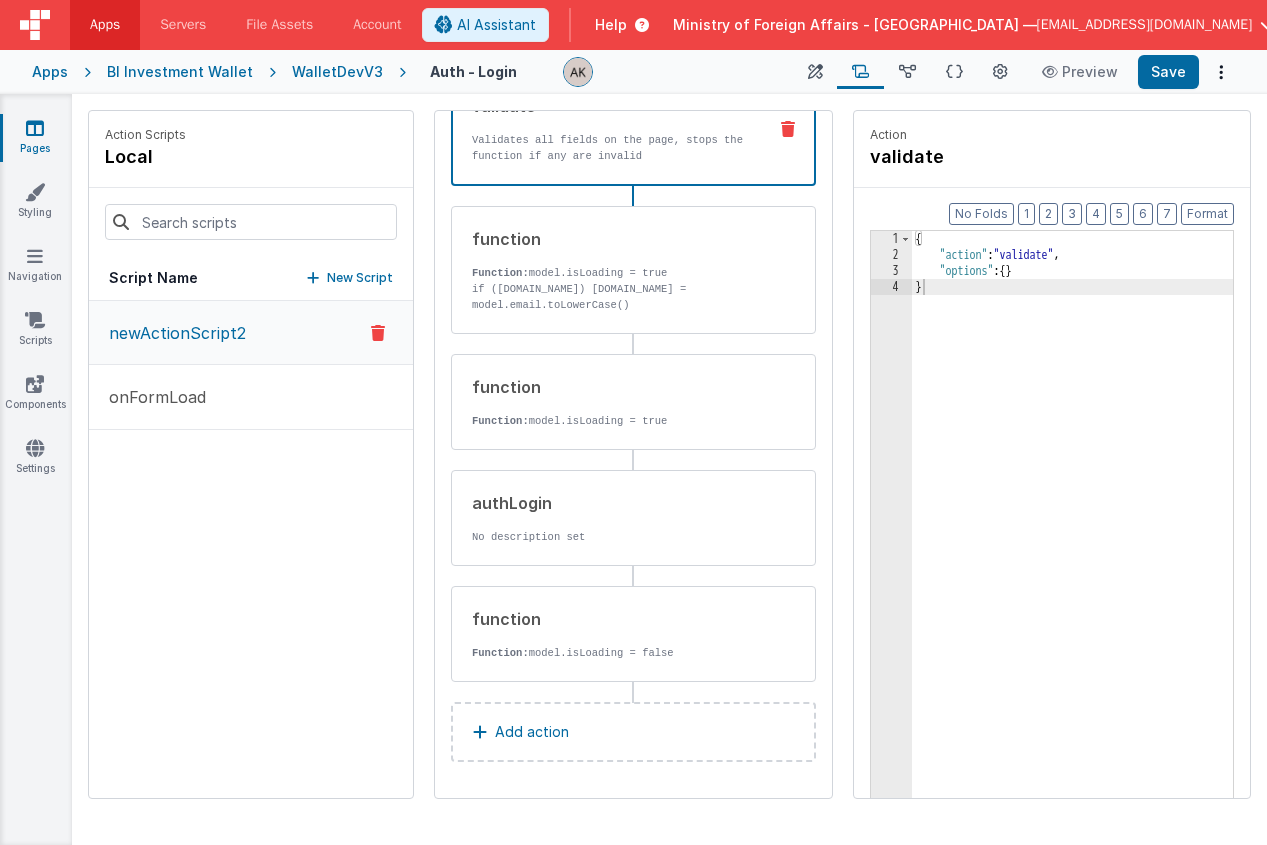 click on "Add action" at bounding box center [633, 732] 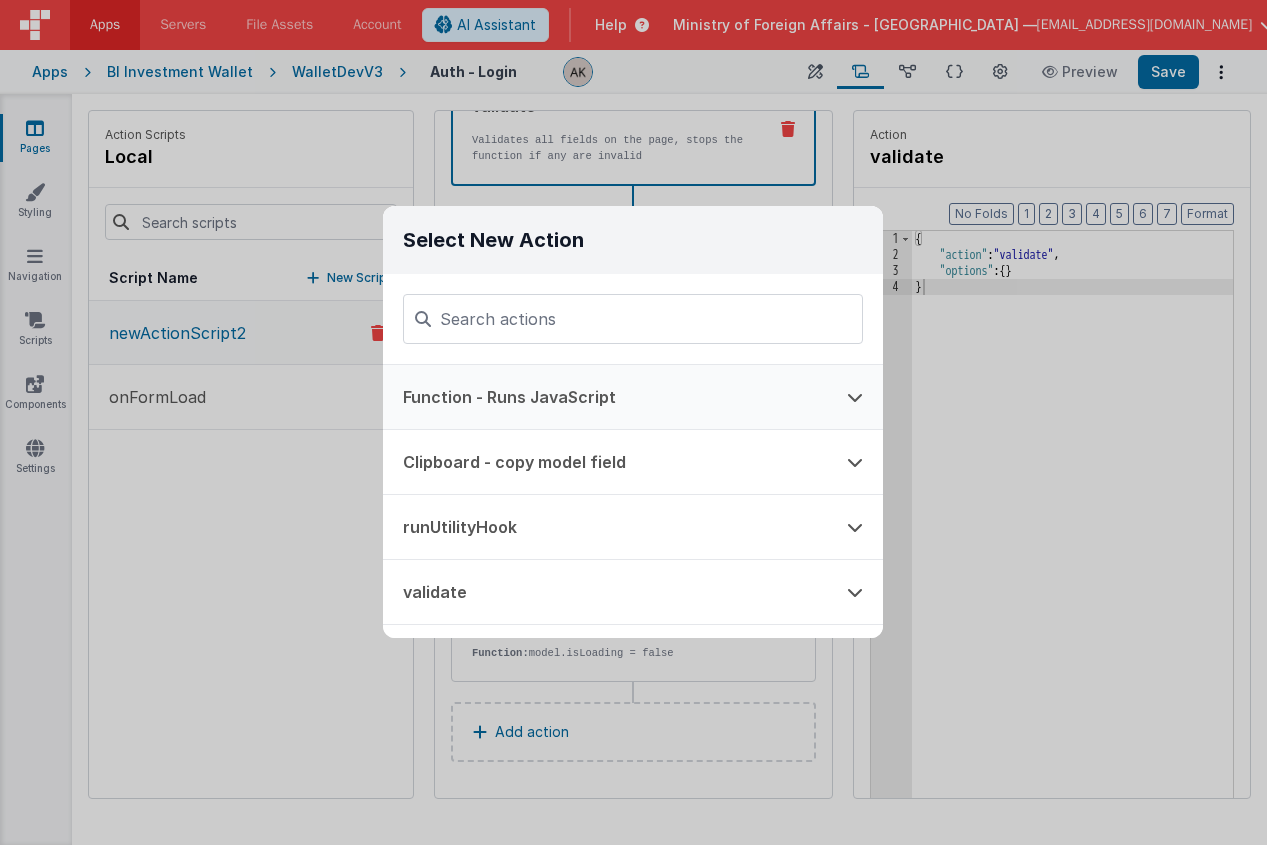 click on "Function - Runs JavaScript" at bounding box center [605, 397] 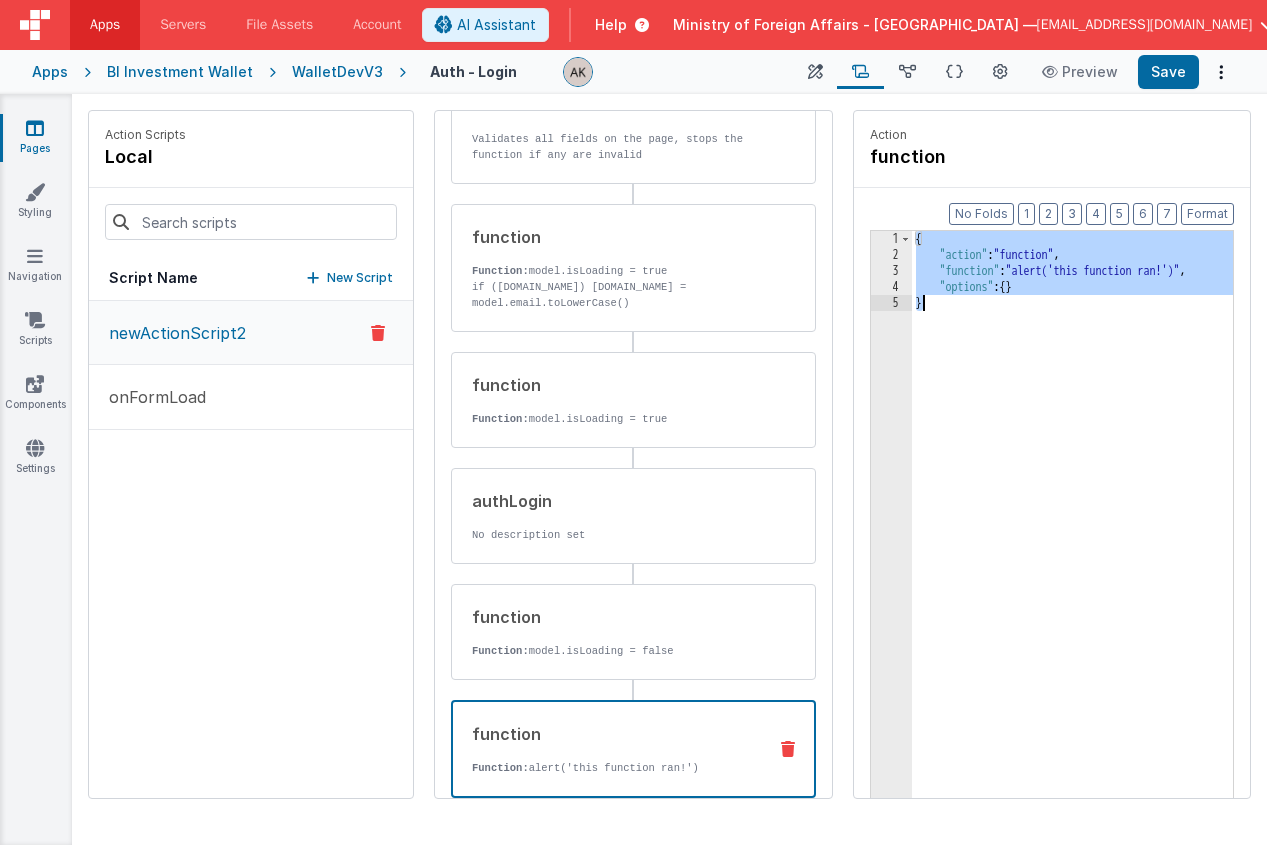 drag, startPoint x: 890, startPoint y: 239, endPoint x: 965, endPoint y: 339, distance: 125 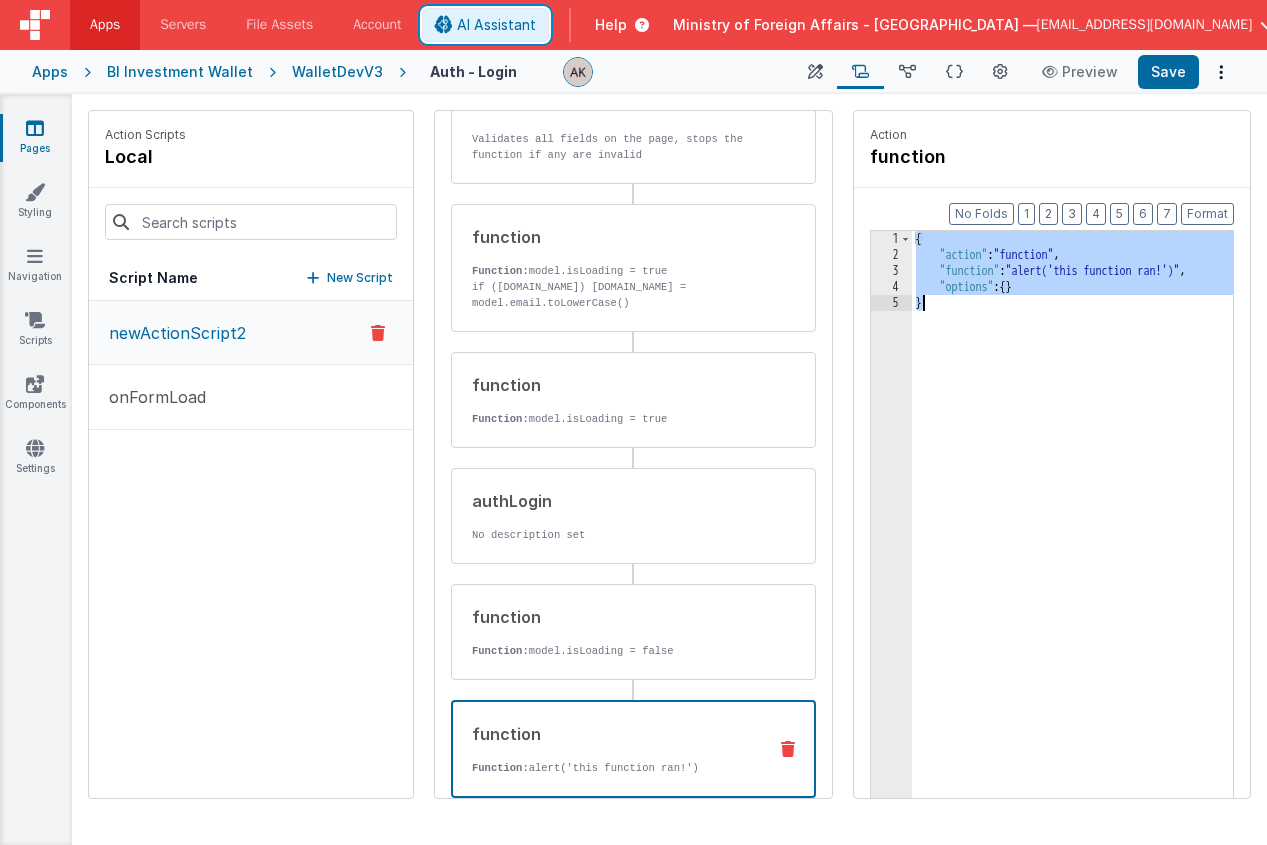 click on "AI Assistant" at bounding box center [496, 25] 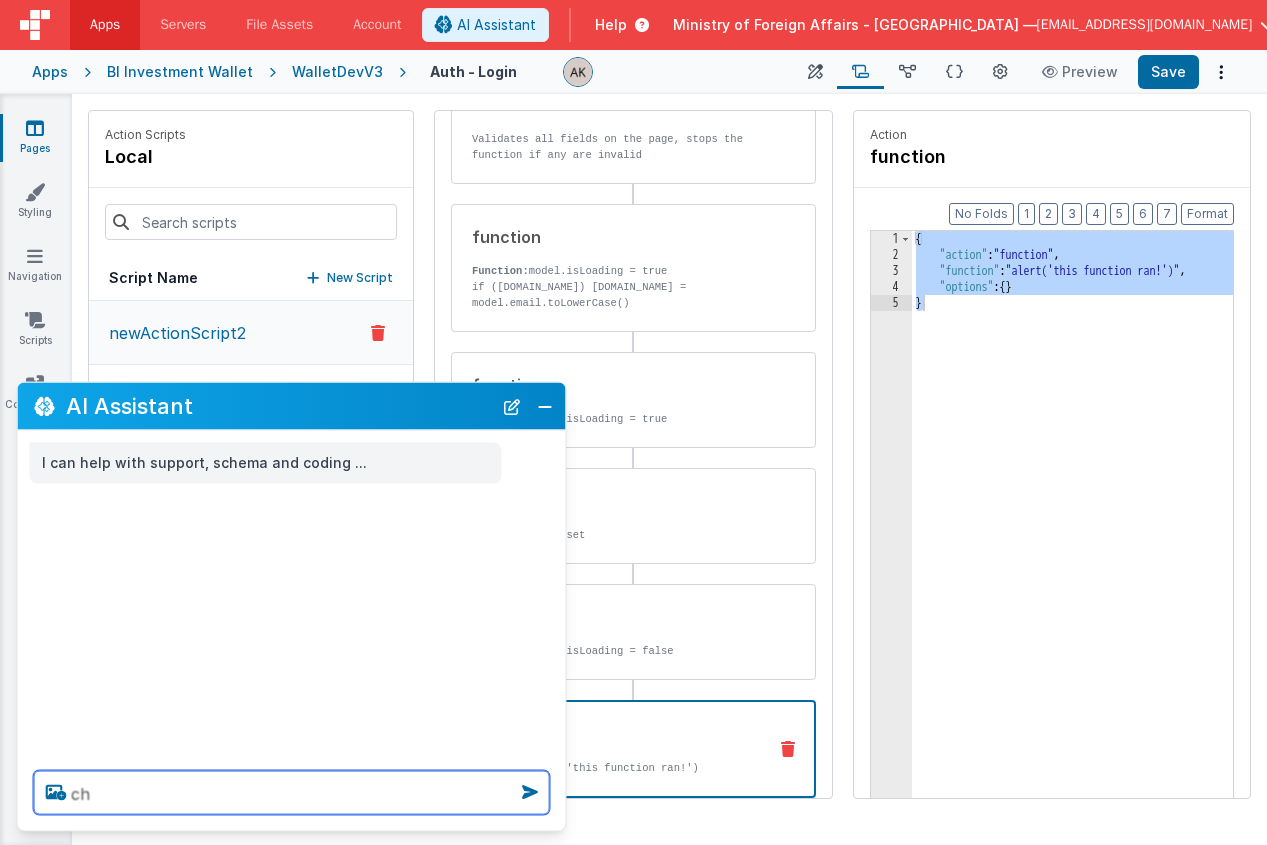 type on "c" 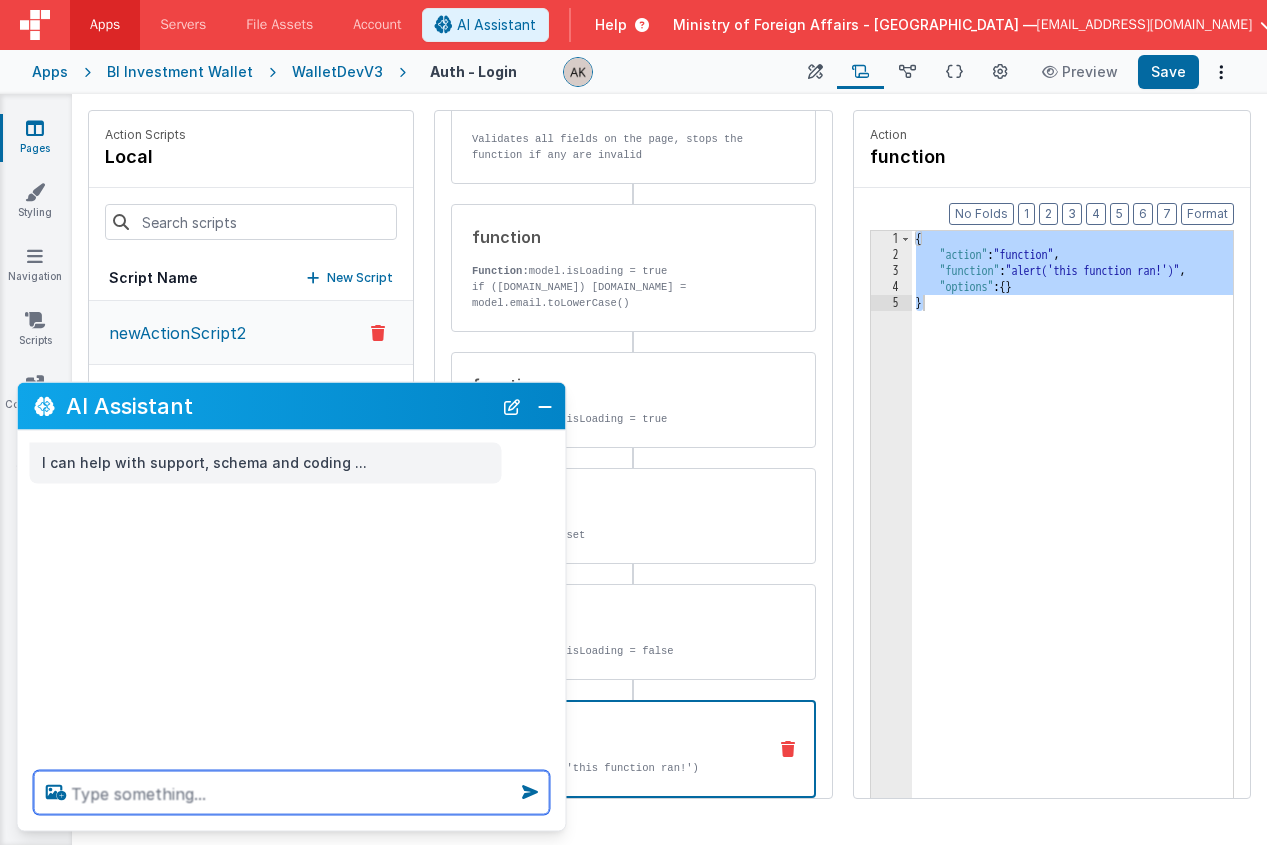 paste on "{
"action": "function",
"function": "alert('this function ran!')",
"options": {}
}" 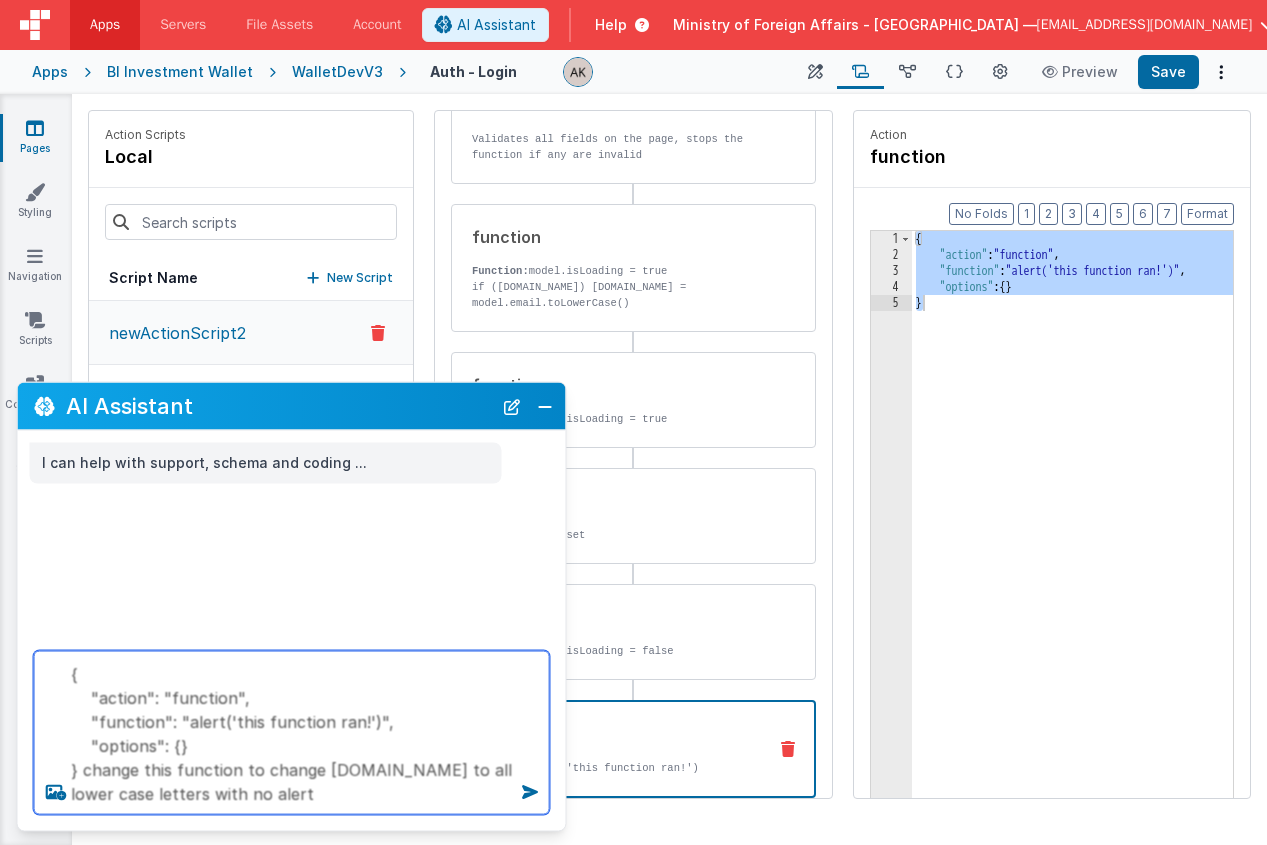 type on "{
"action": "function",
"function": "alert('this function ran!')",
"options": {}
} change this function to change model.email to all lower case letters with no alert" 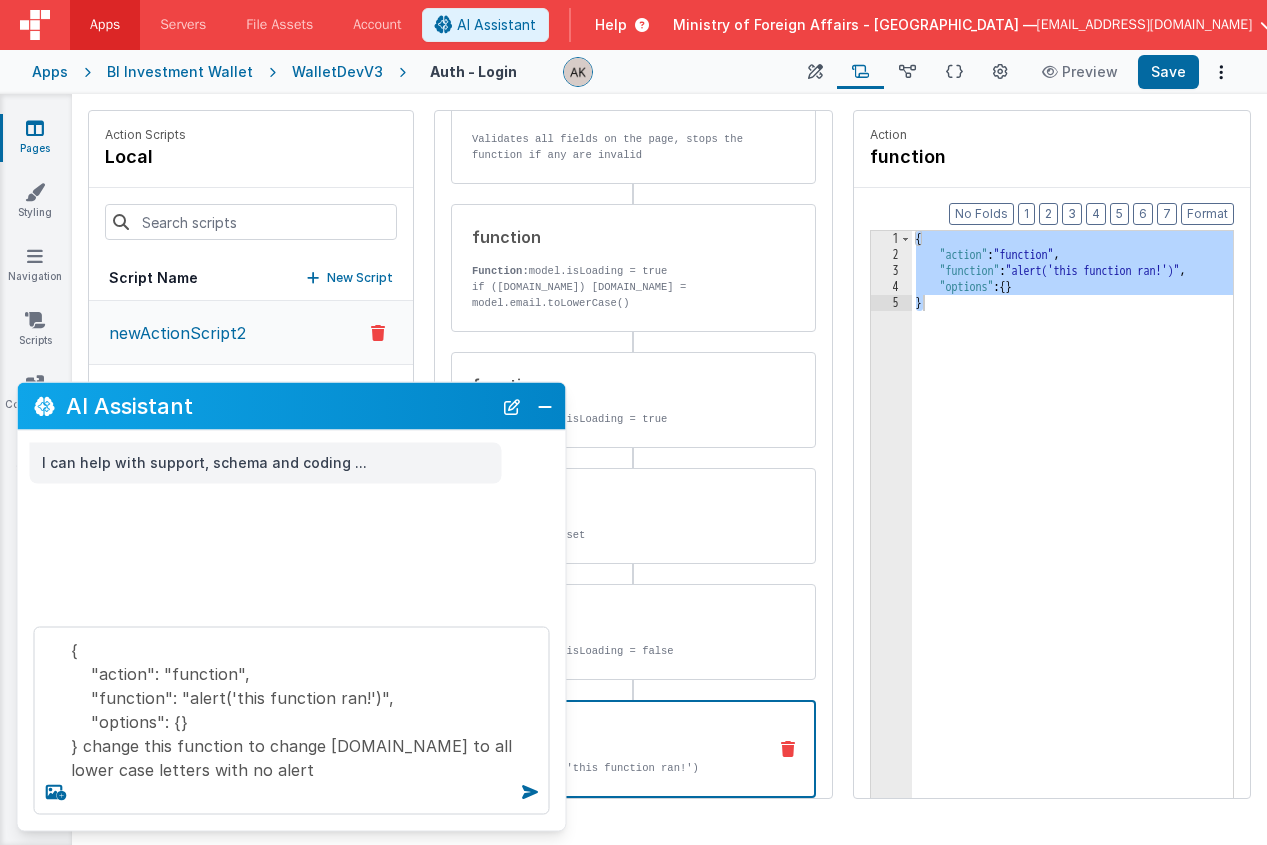 type 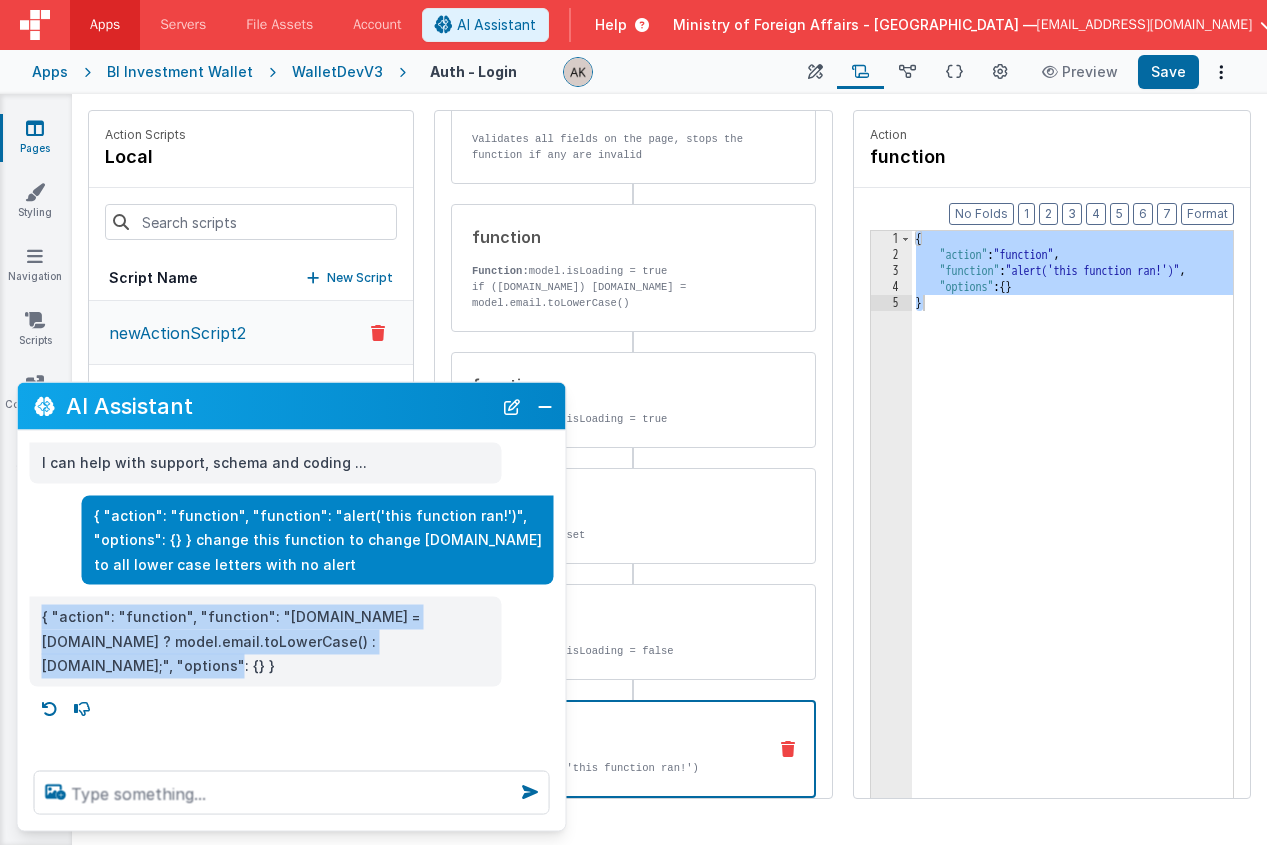 drag, startPoint x: 41, startPoint y: 616, endPoint x: 456, endPoint y: 642, distance: 415.81366 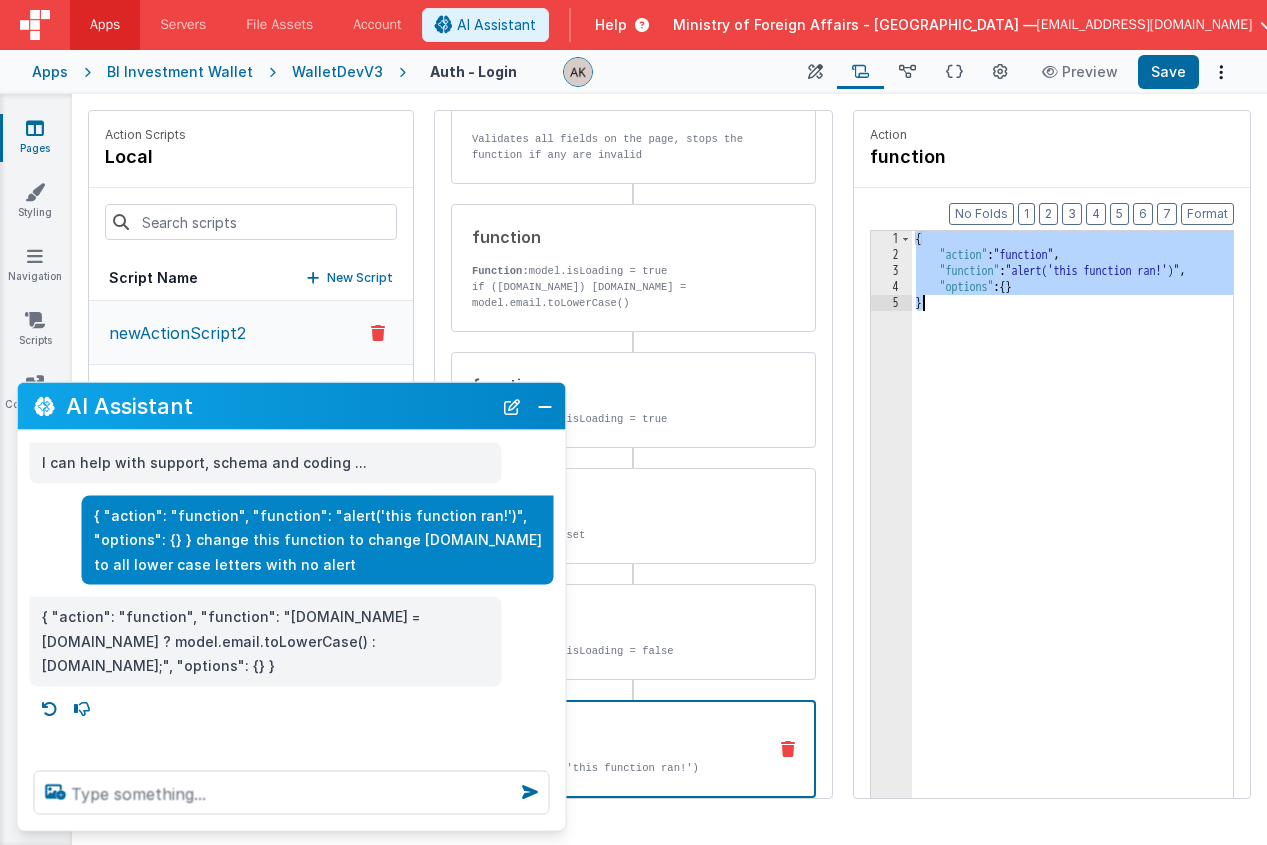 click on "{      "action" :  "function" ,      "function" :  "alert('this function ran!')" ,      "options" :  { } }" at bounding box center [1086, 561] 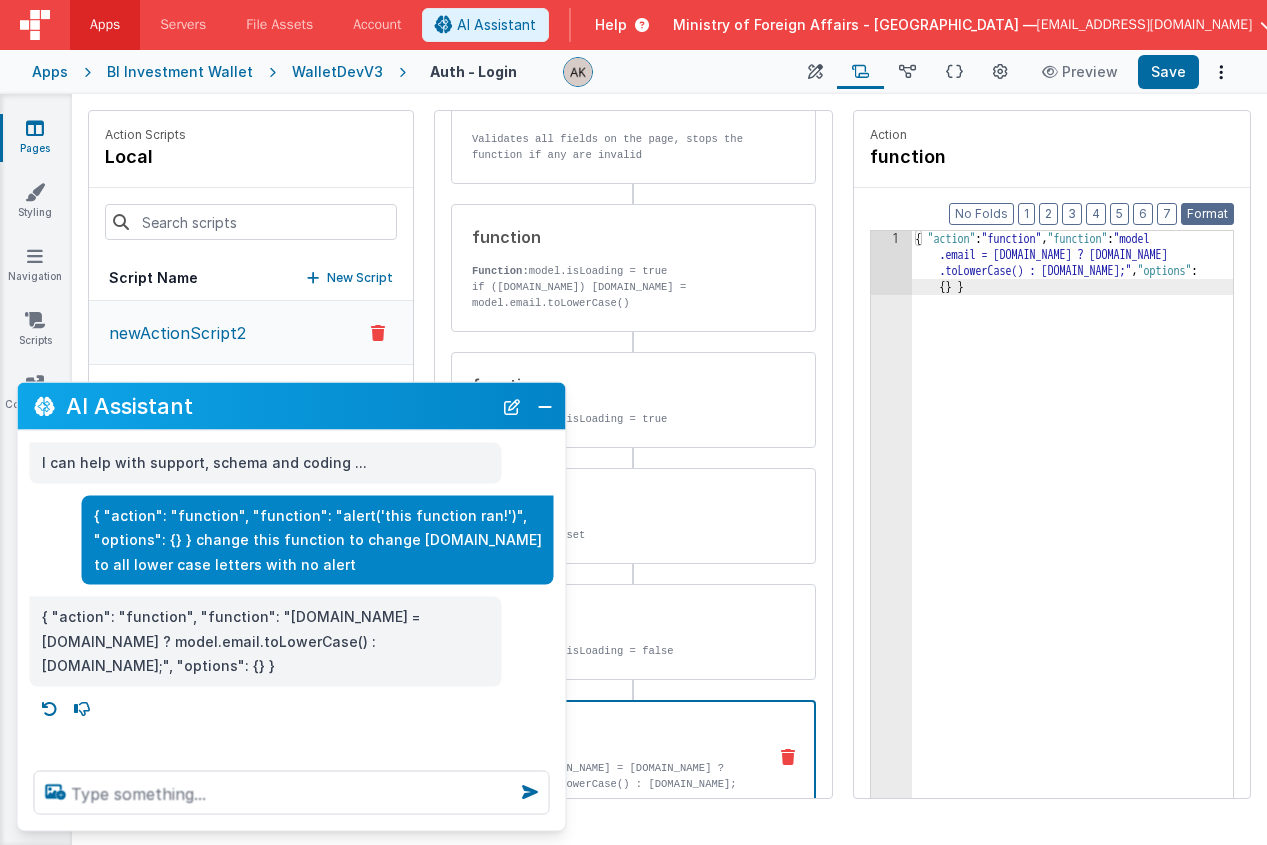 click on "Format" at bounding box center (1207, 214) 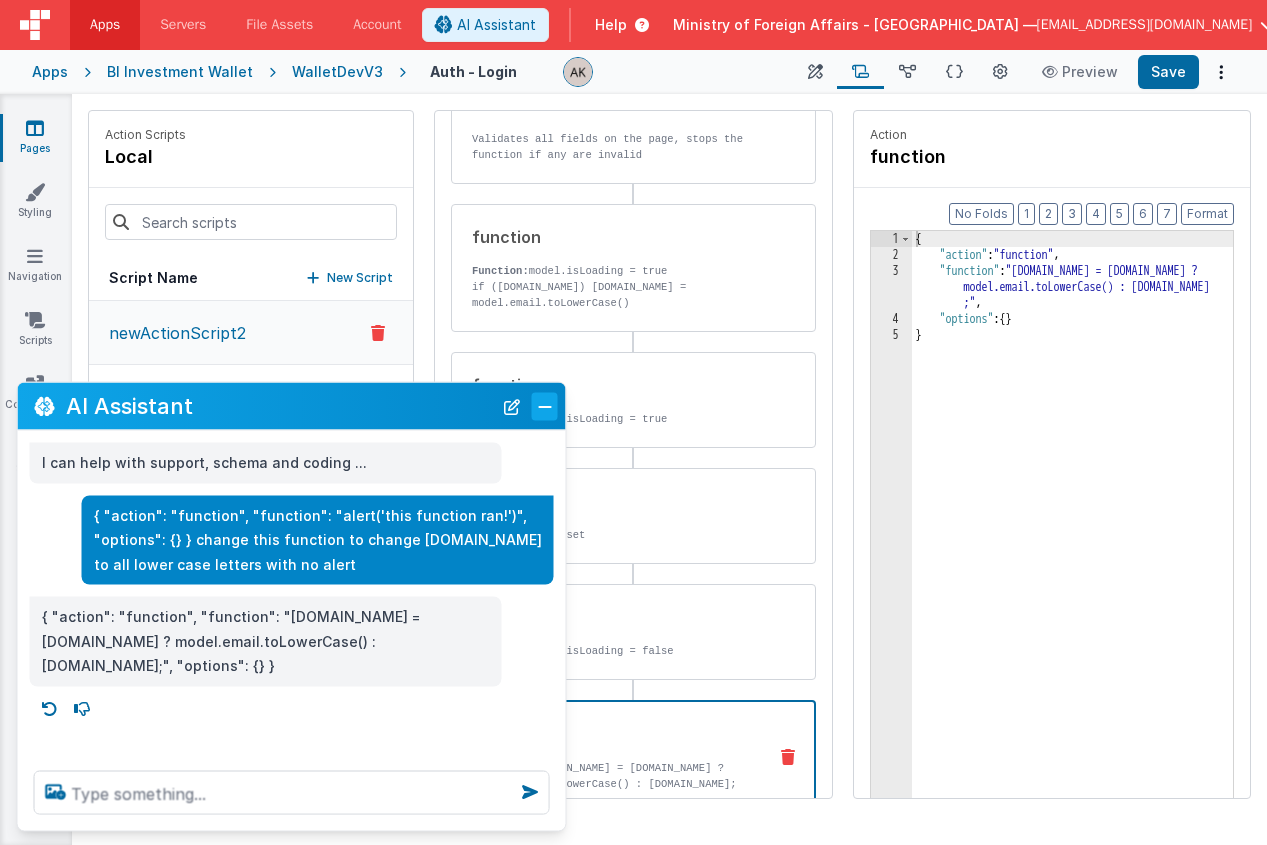 click at bounding box center [545, 406] 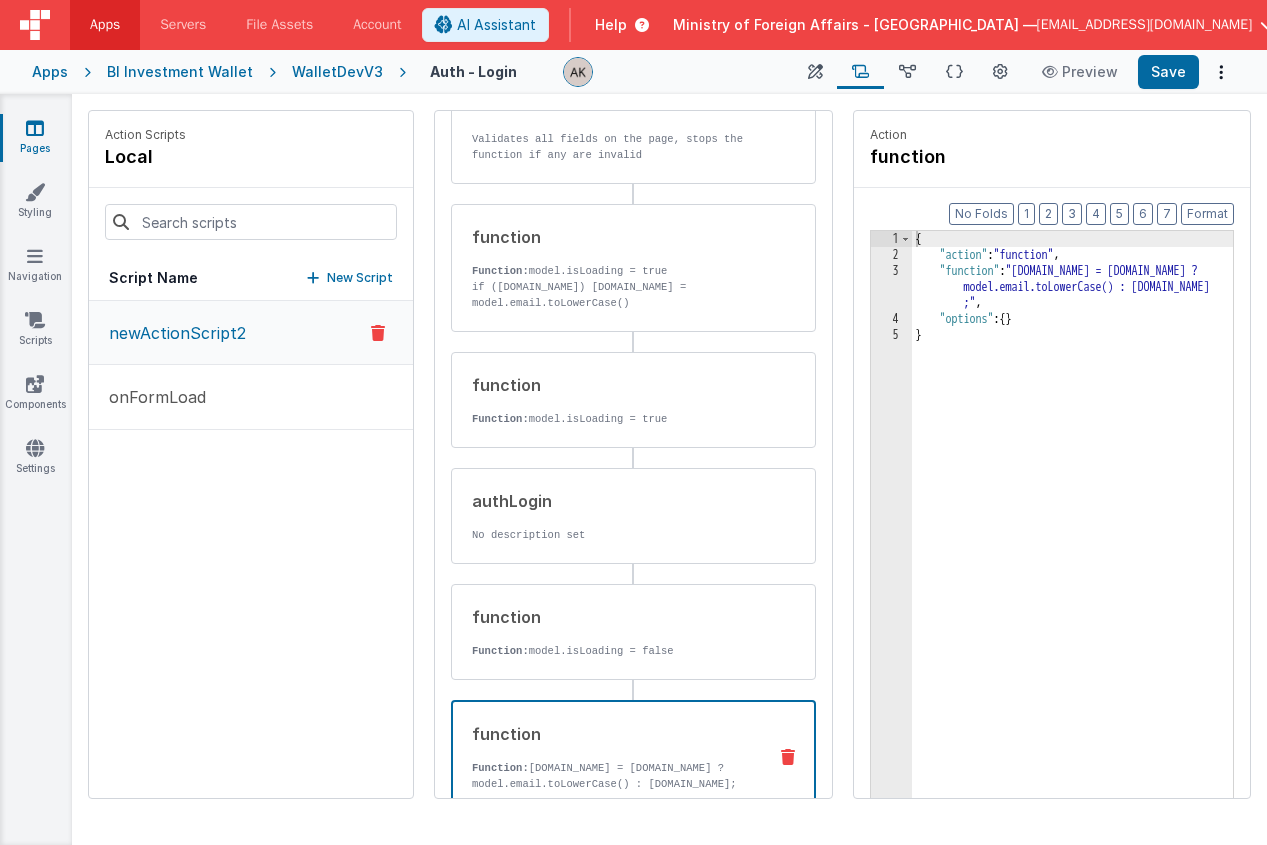 type 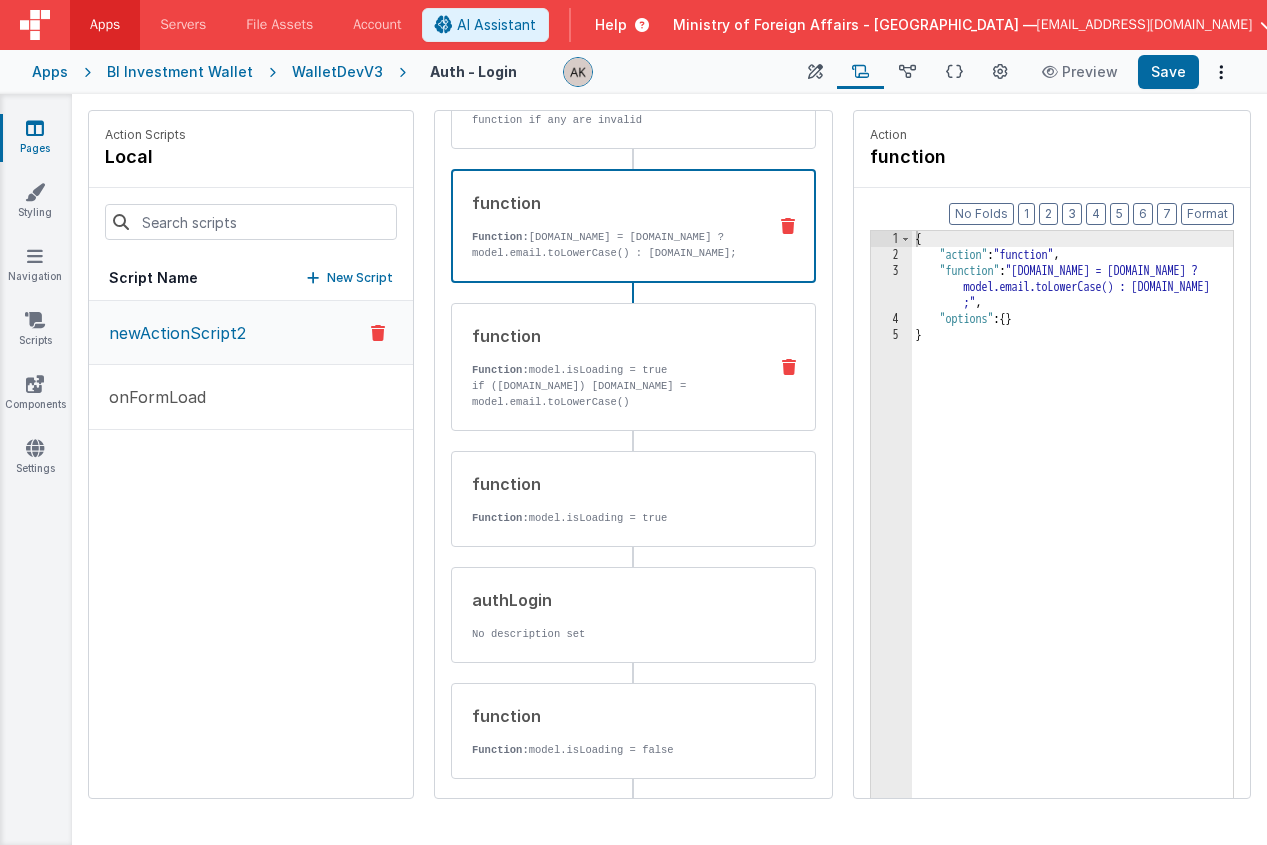 scroll, scrollTop: 0, scrollLeft: 0, axis: both 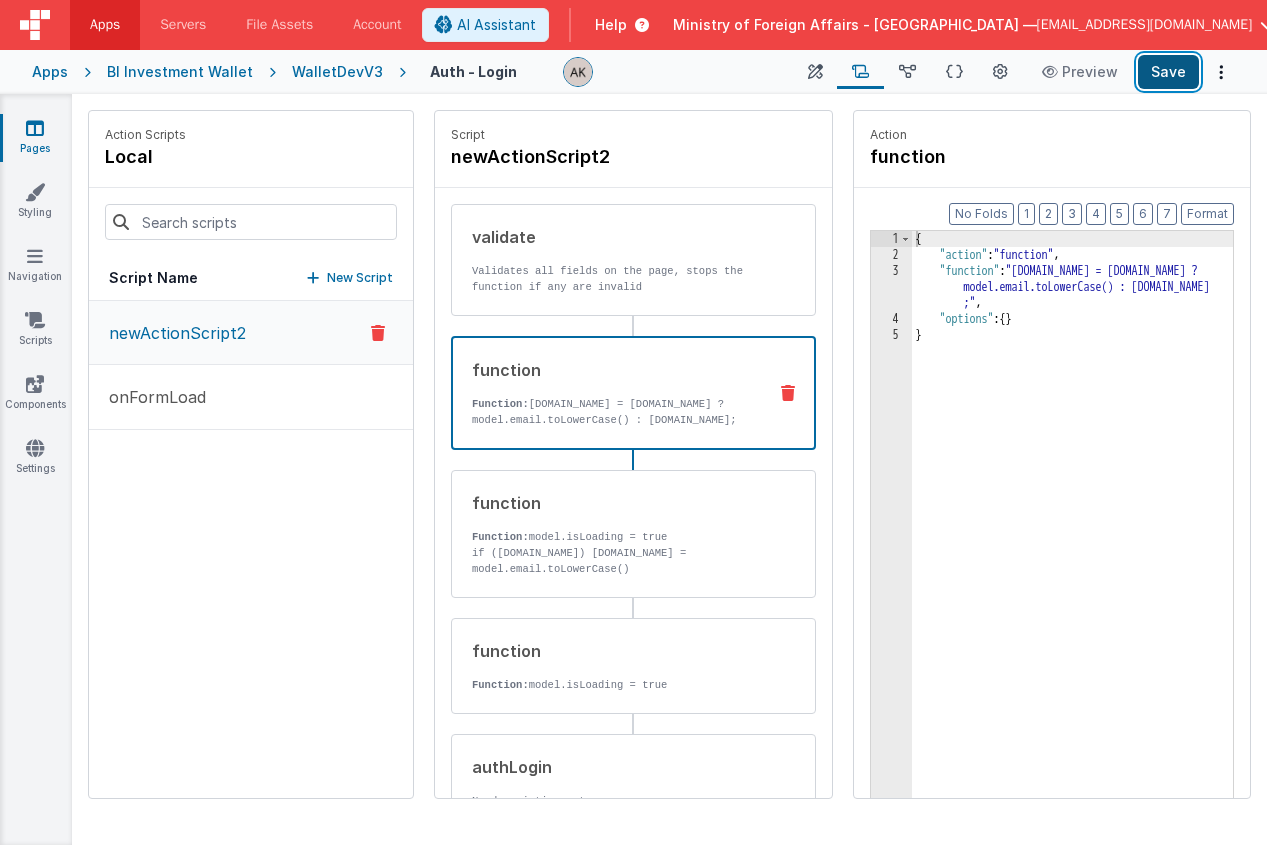 click on "Save" at bounding box center [1168, 72] 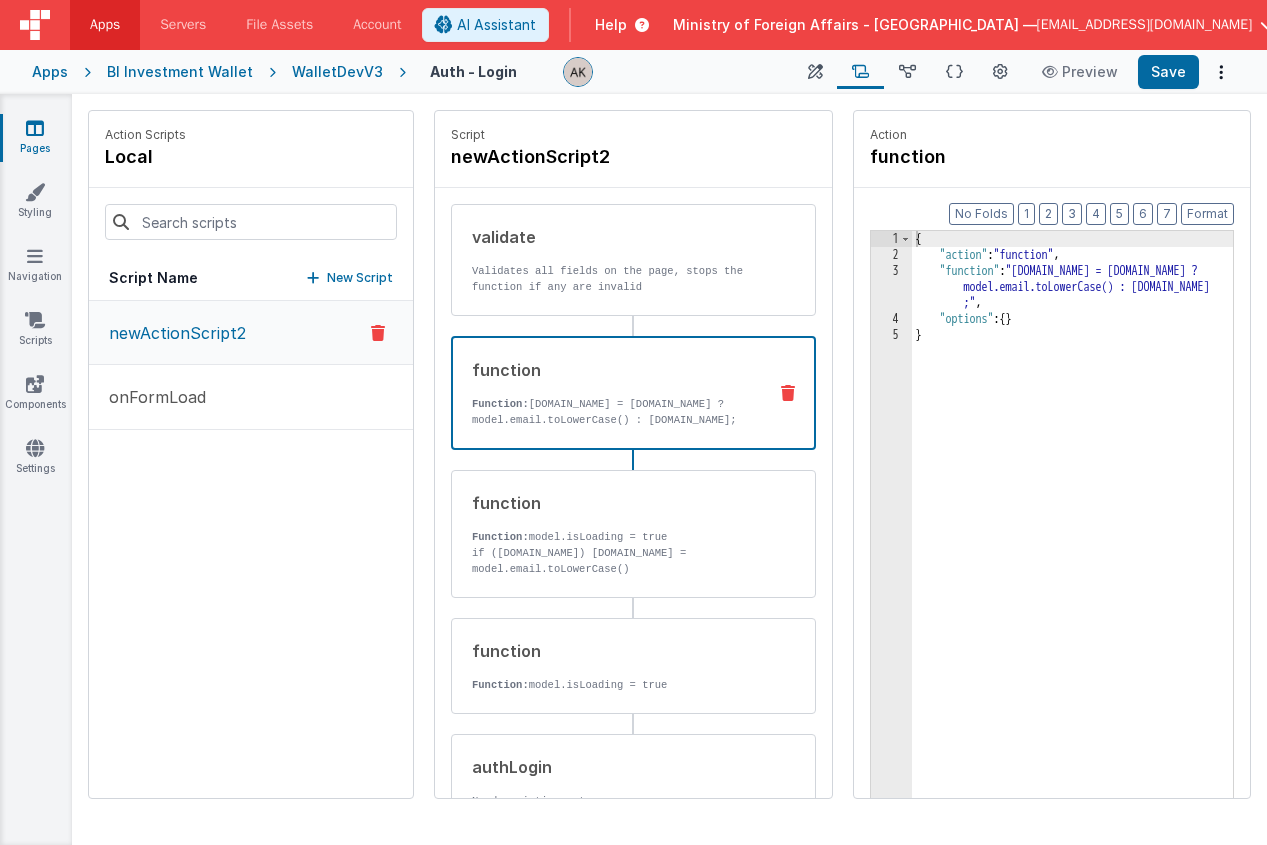 click on "BI Investment Wallet" at bounding box center (180, 72) 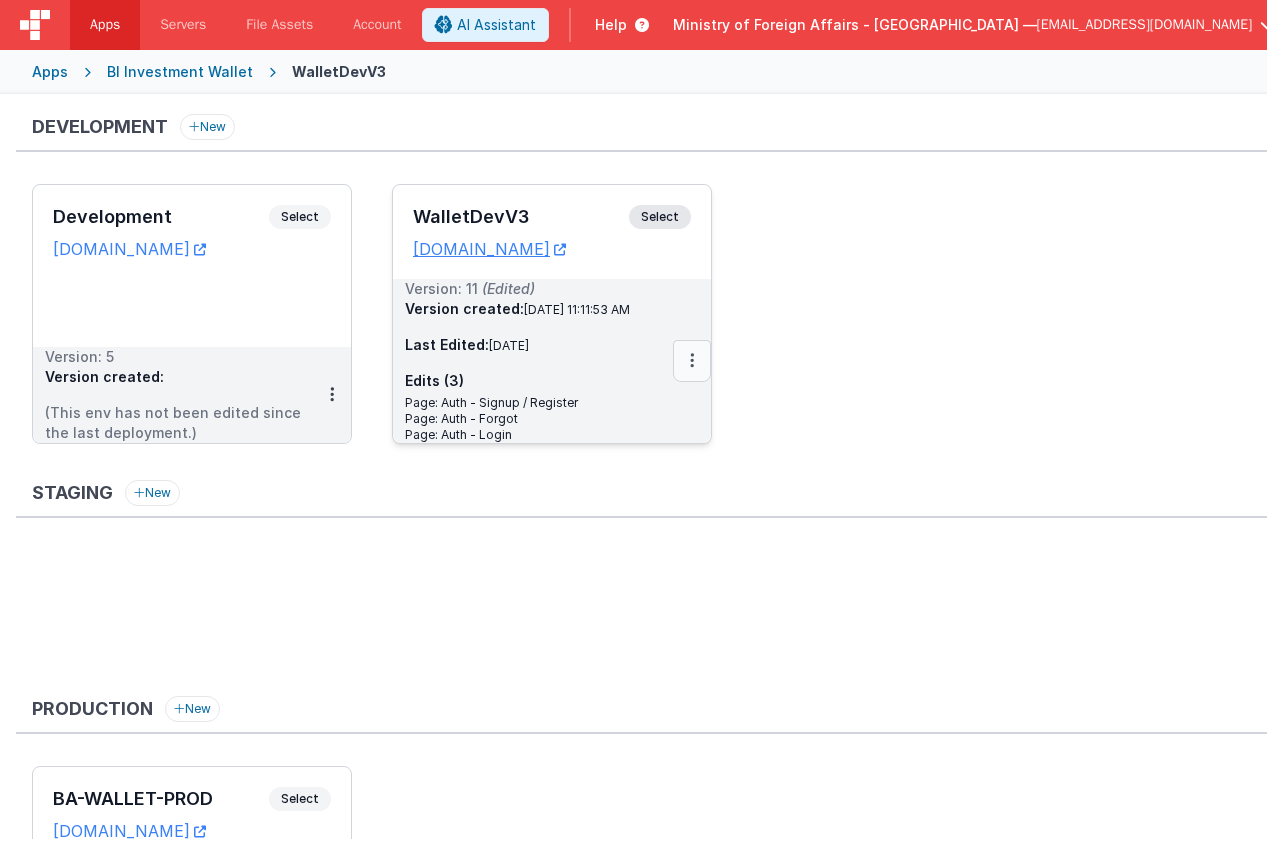 click at bounding box center (692, 361) 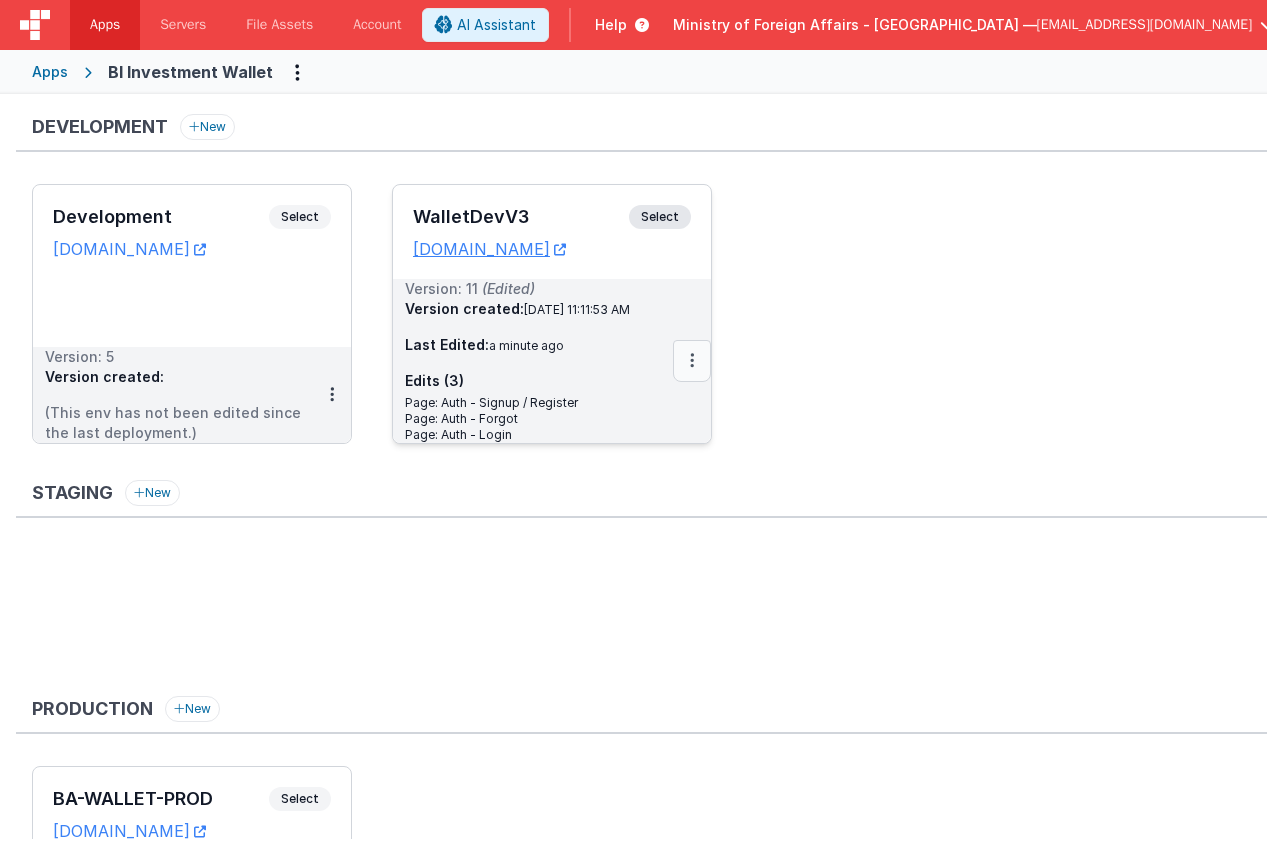 click at bounding box center (692, 361) 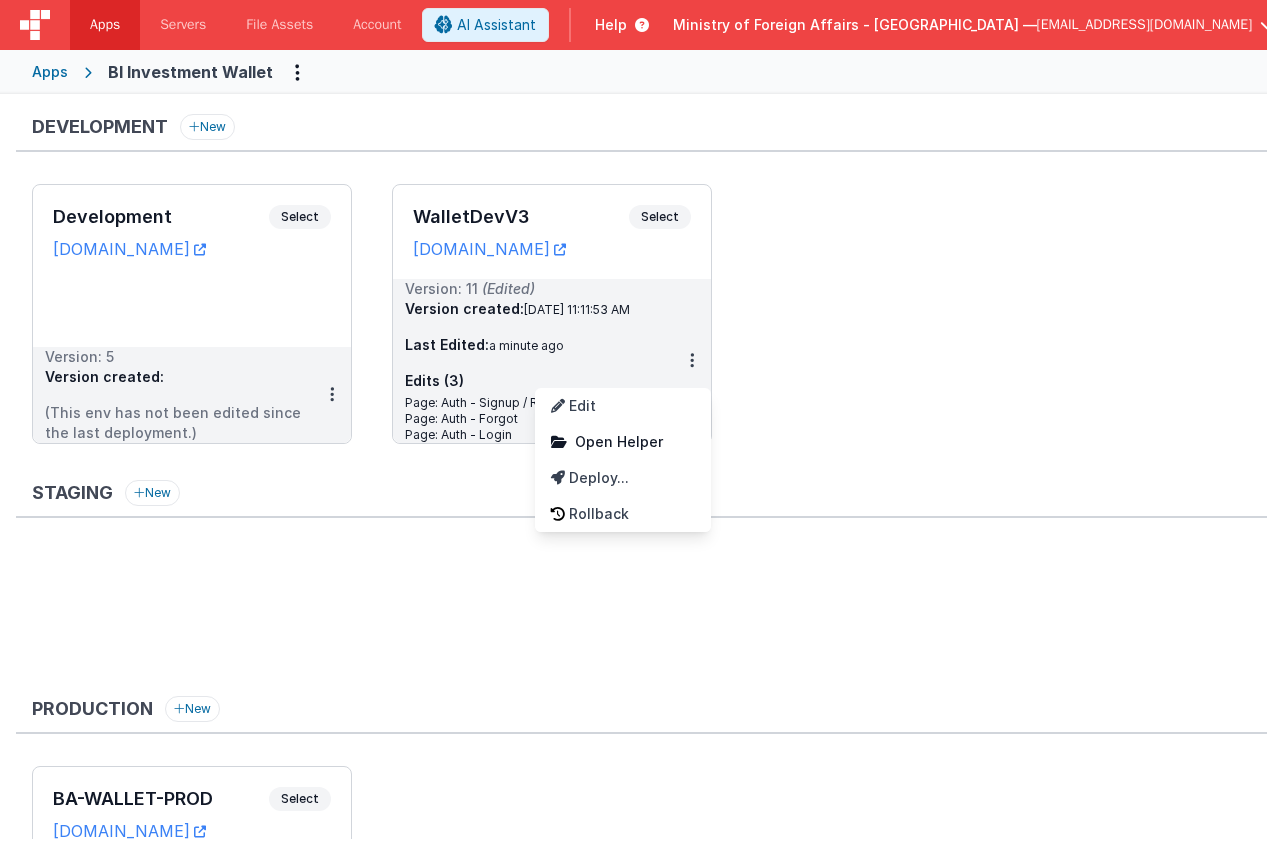 click at bounding box center [633, 422] 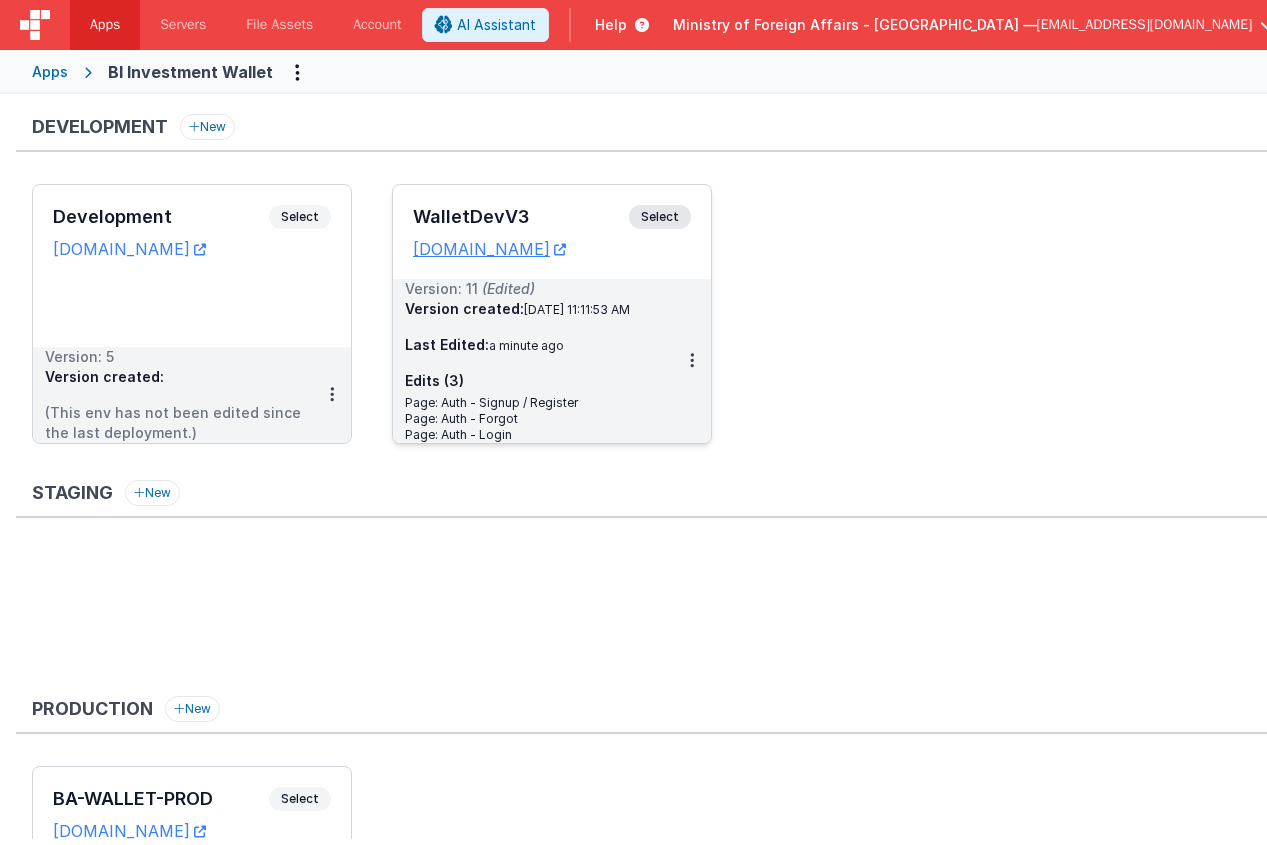 click on "Select" at bounding box center [660, 217] 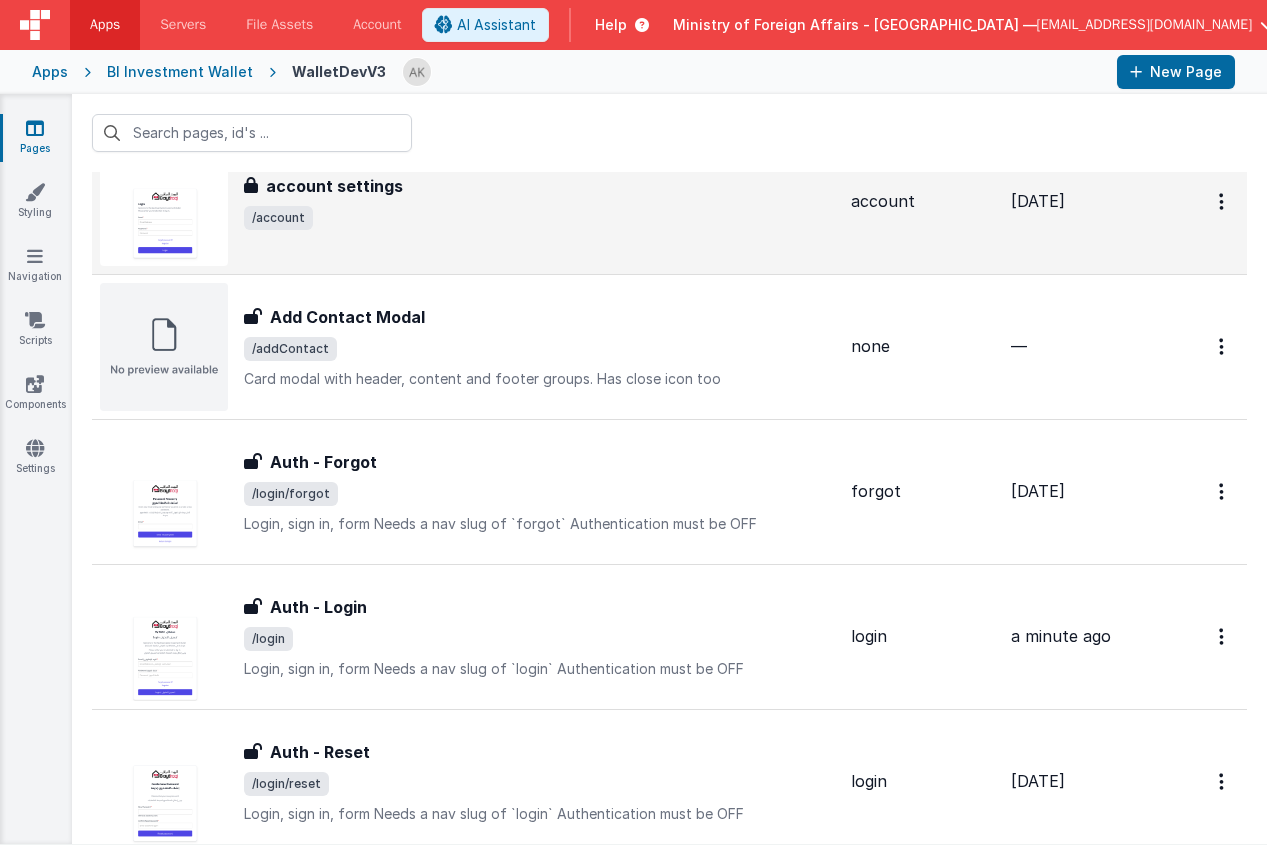 scroll, scrollTop: 86, scrollLeft: 0, axis: vertical 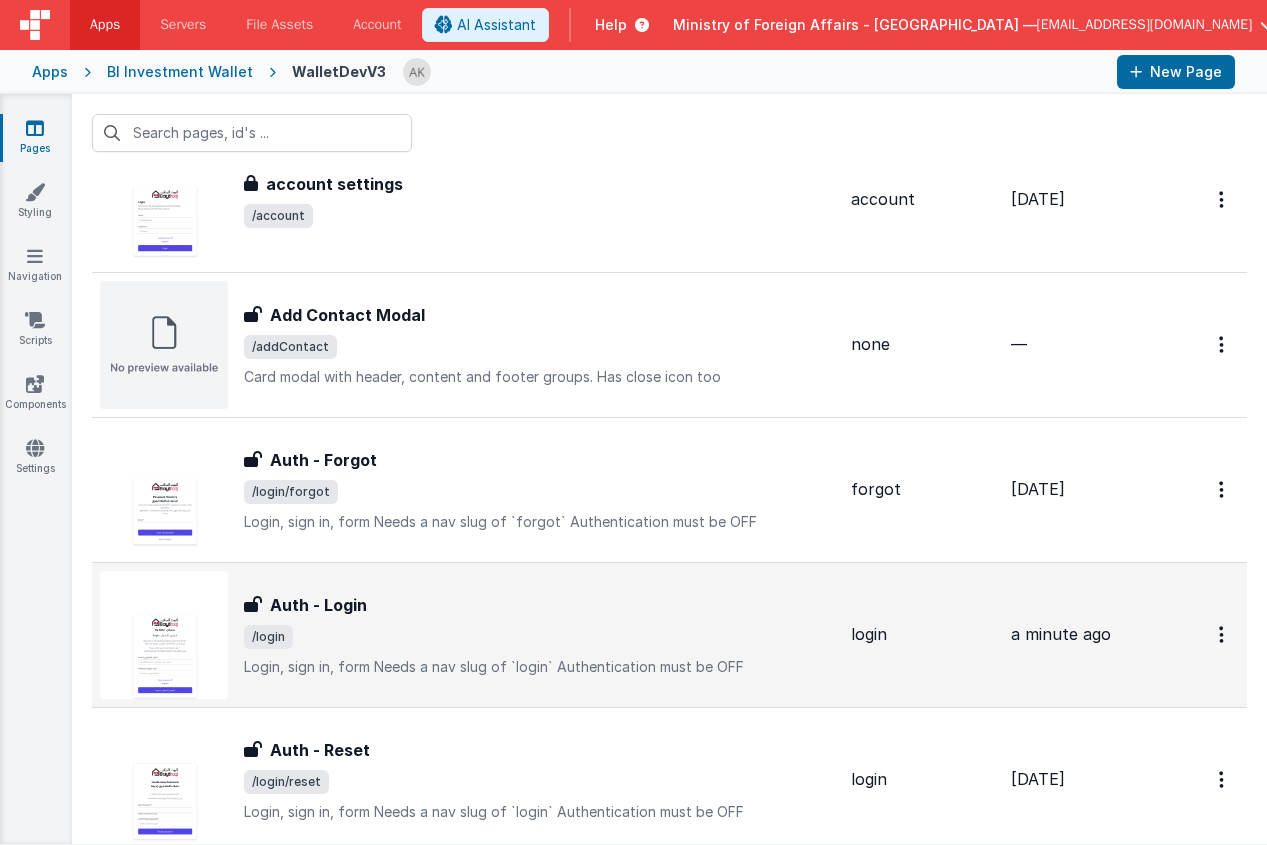 click at bounding box center [164, 635] 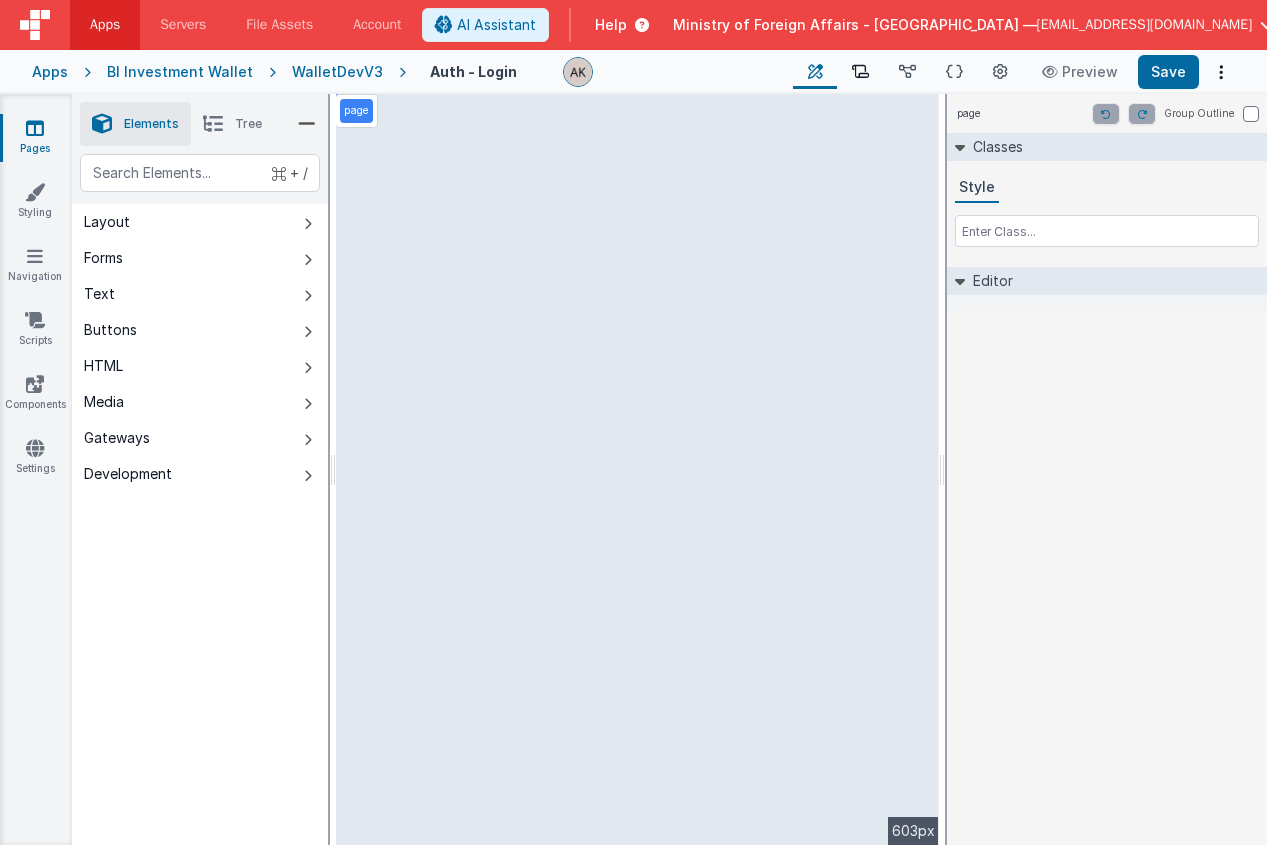 click at bounding box center [860, 72] 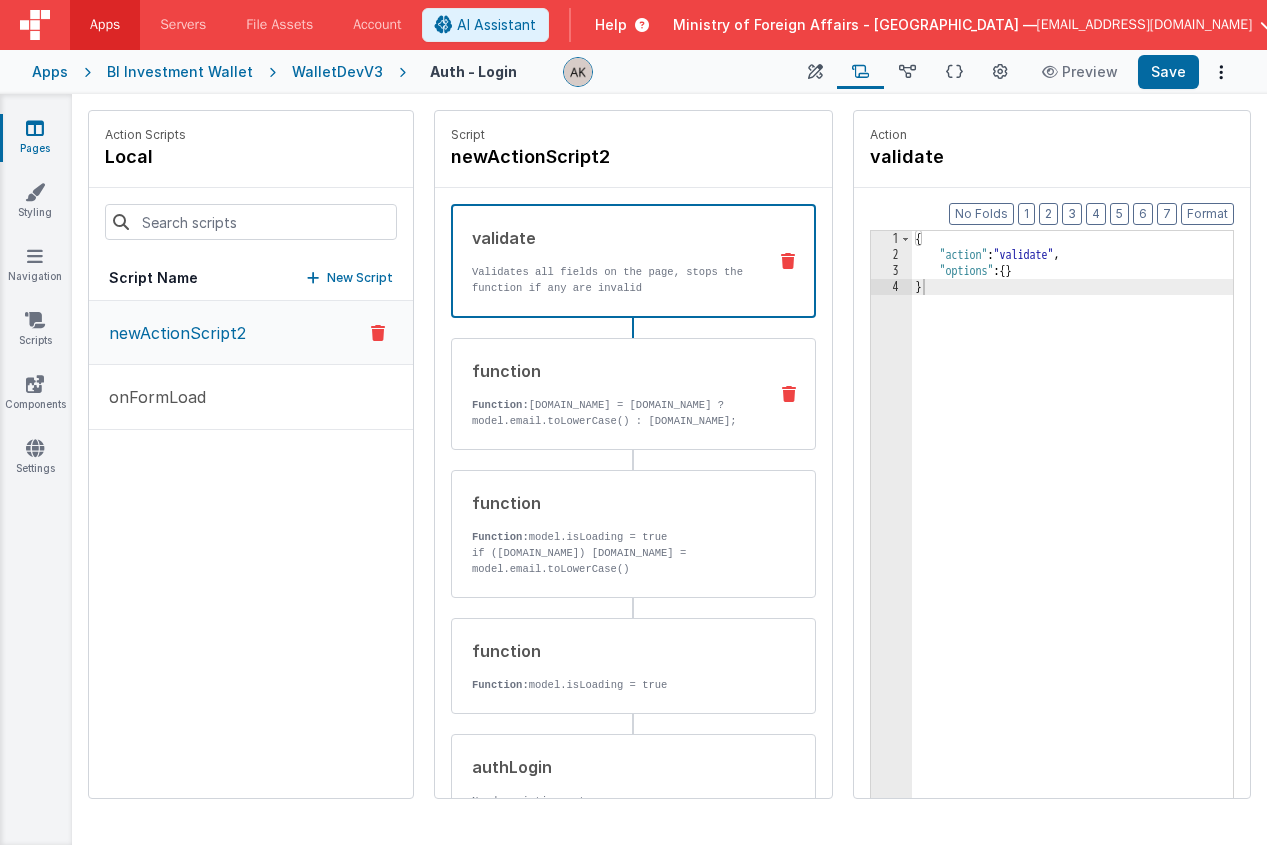 click on "function   Function:  model.email = model.email ? model.email.toLowerCase() : model.email;" at bounding box center (633, 394) 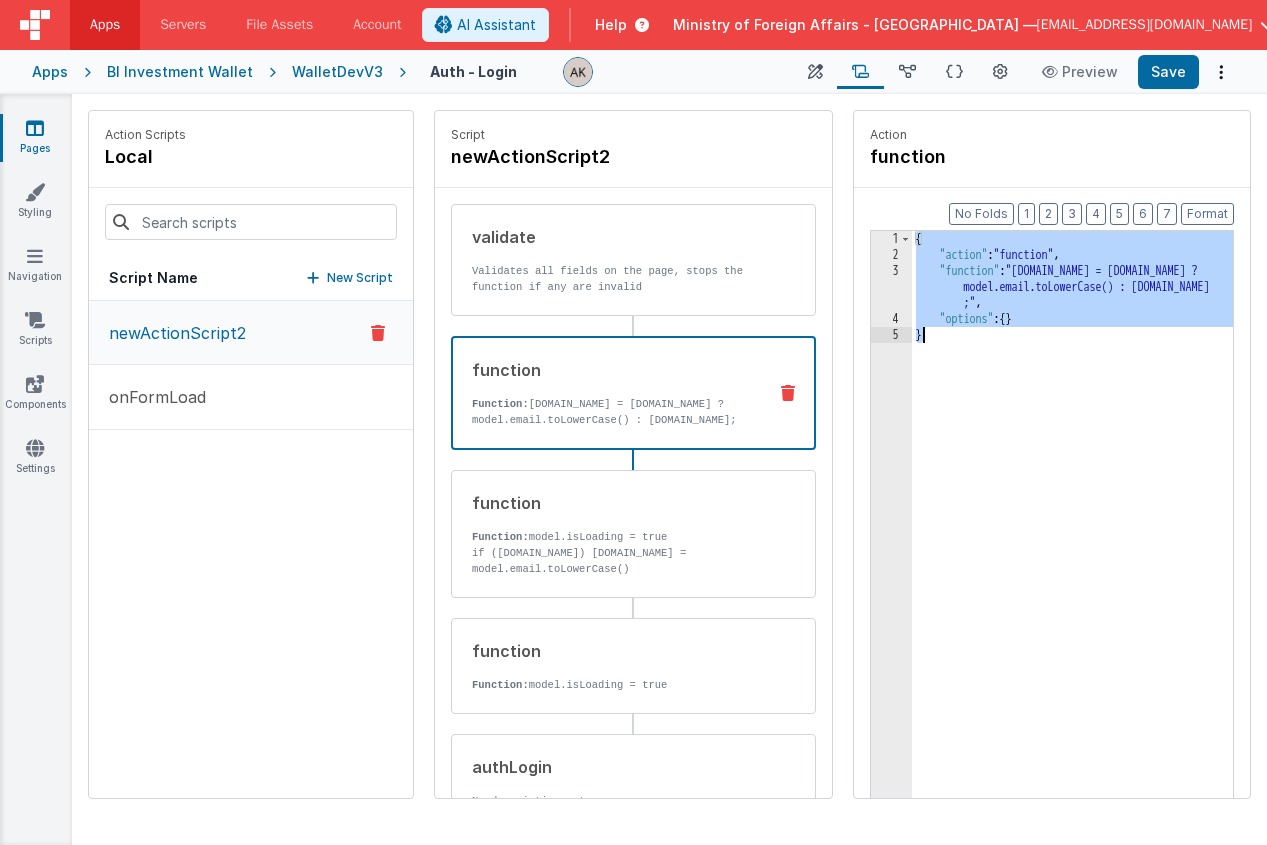 drag, startPoint x: 891, startPoint y: 239, endPoint x: 1055, endPoint y: 411, distance: 237.65521 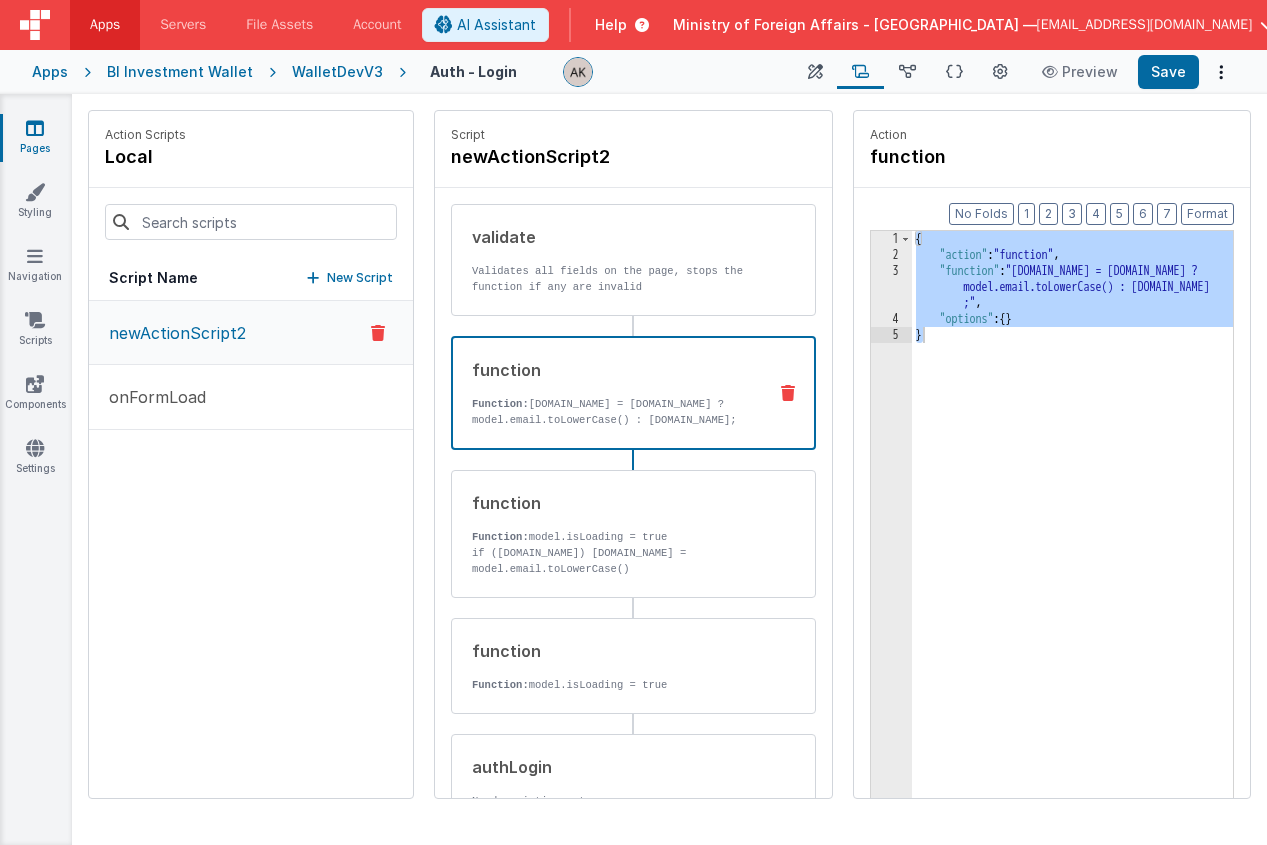click on "Pages" at bounding box center [35, 138] 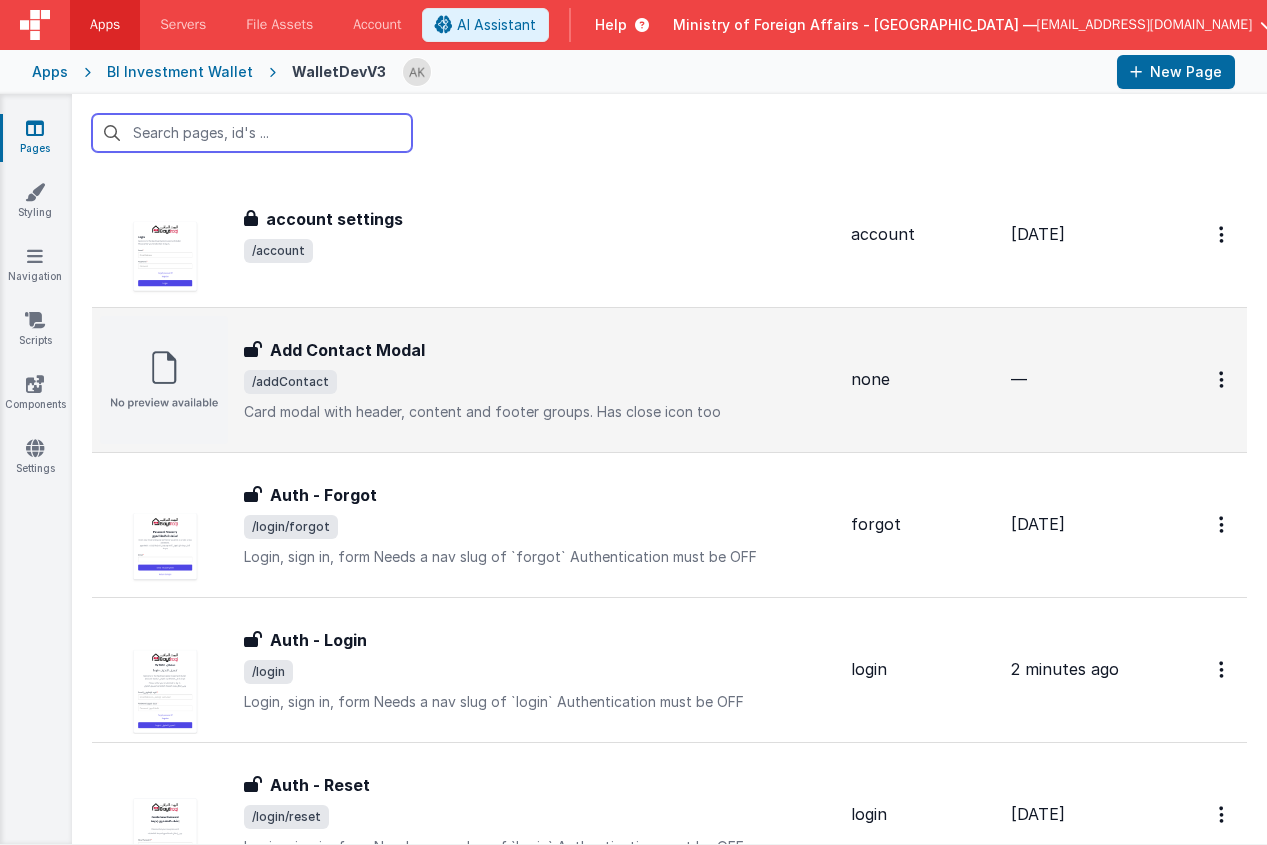 scroll, scrollTop: 73, scrollLeft: 0, axis: vertical 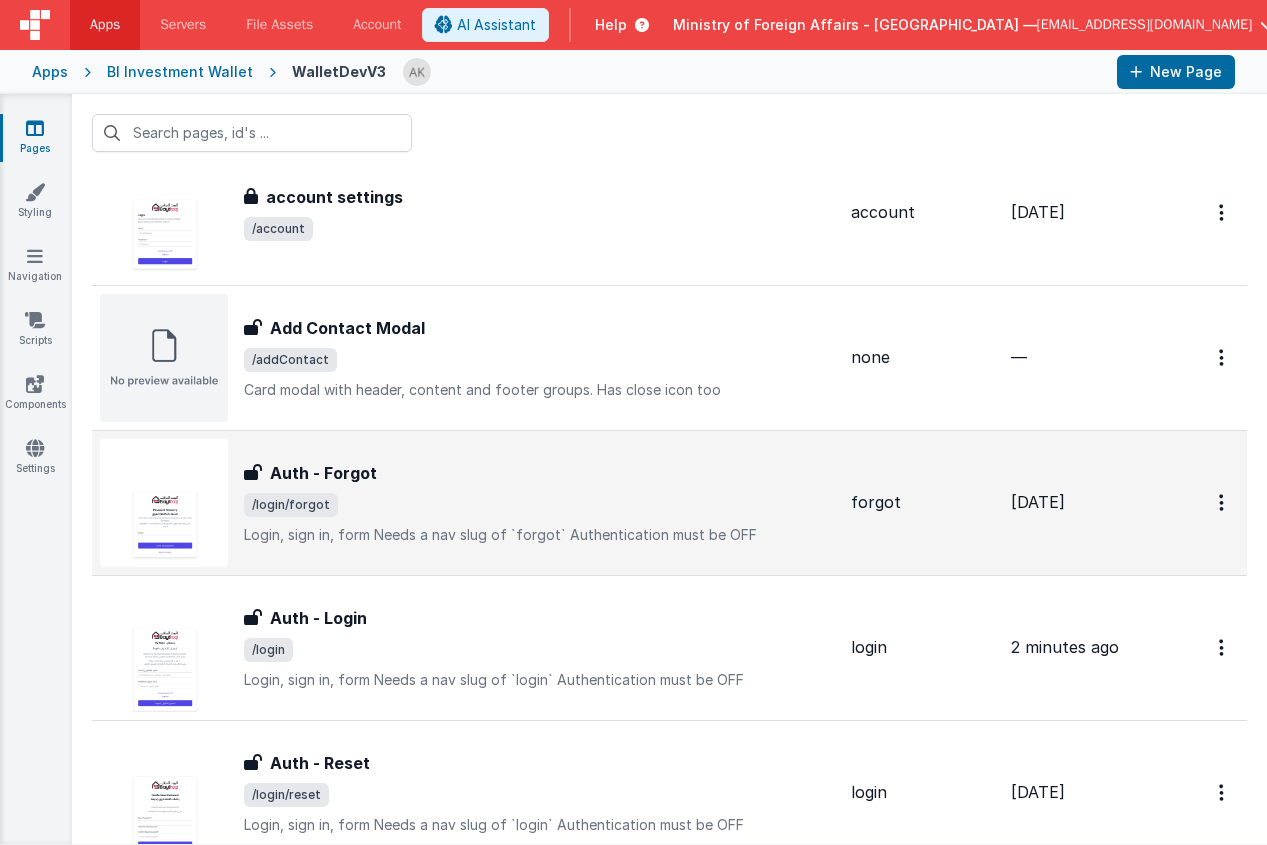 click on "Auth - Forgot" at bounding box center (539, 473) 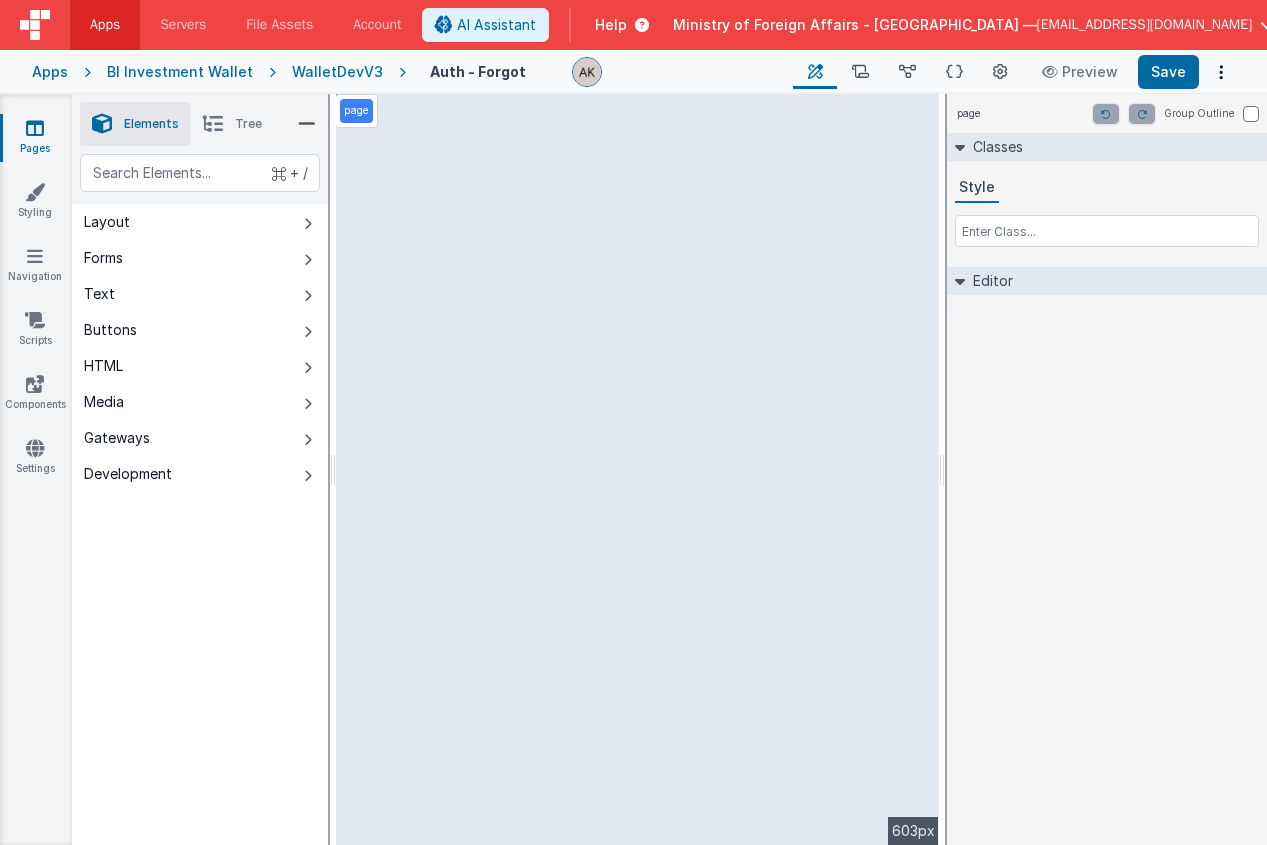 select on "email" 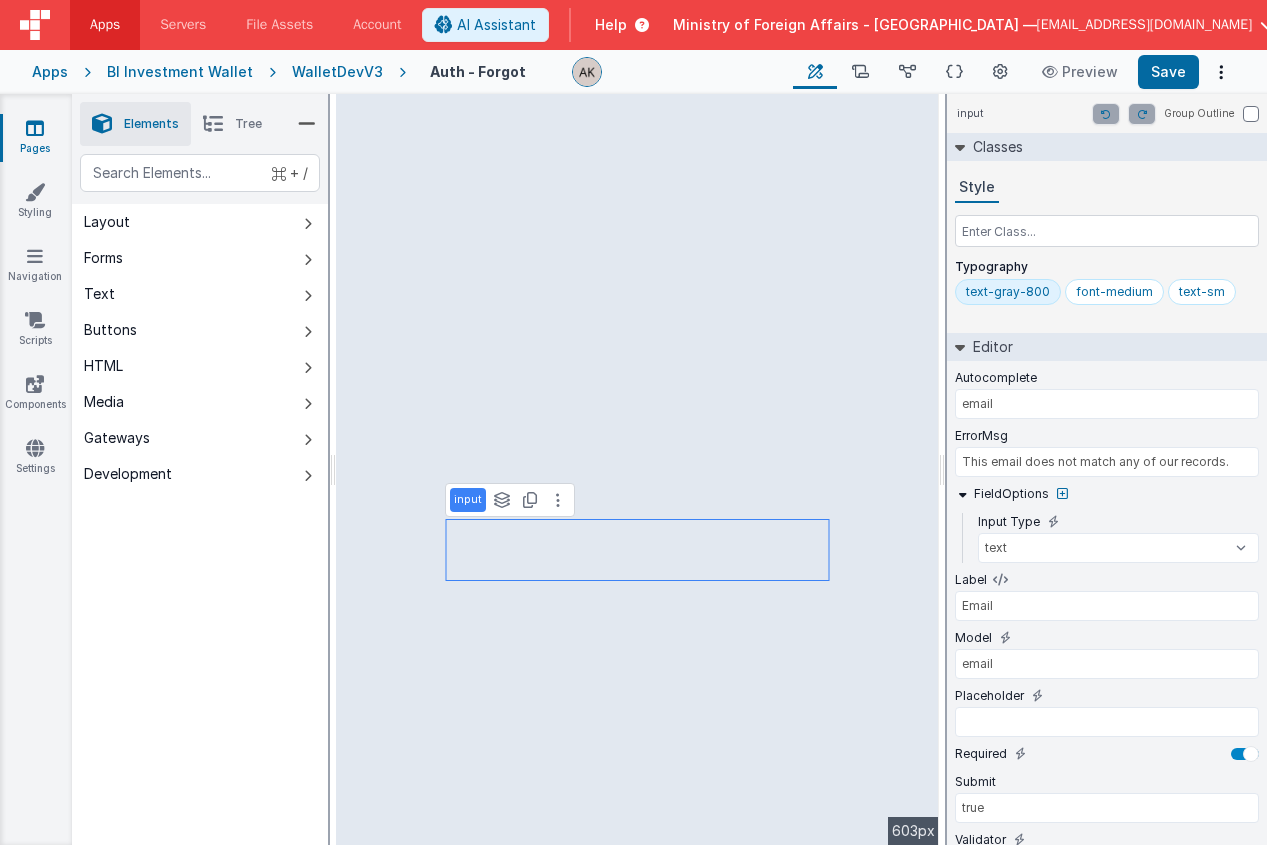 type 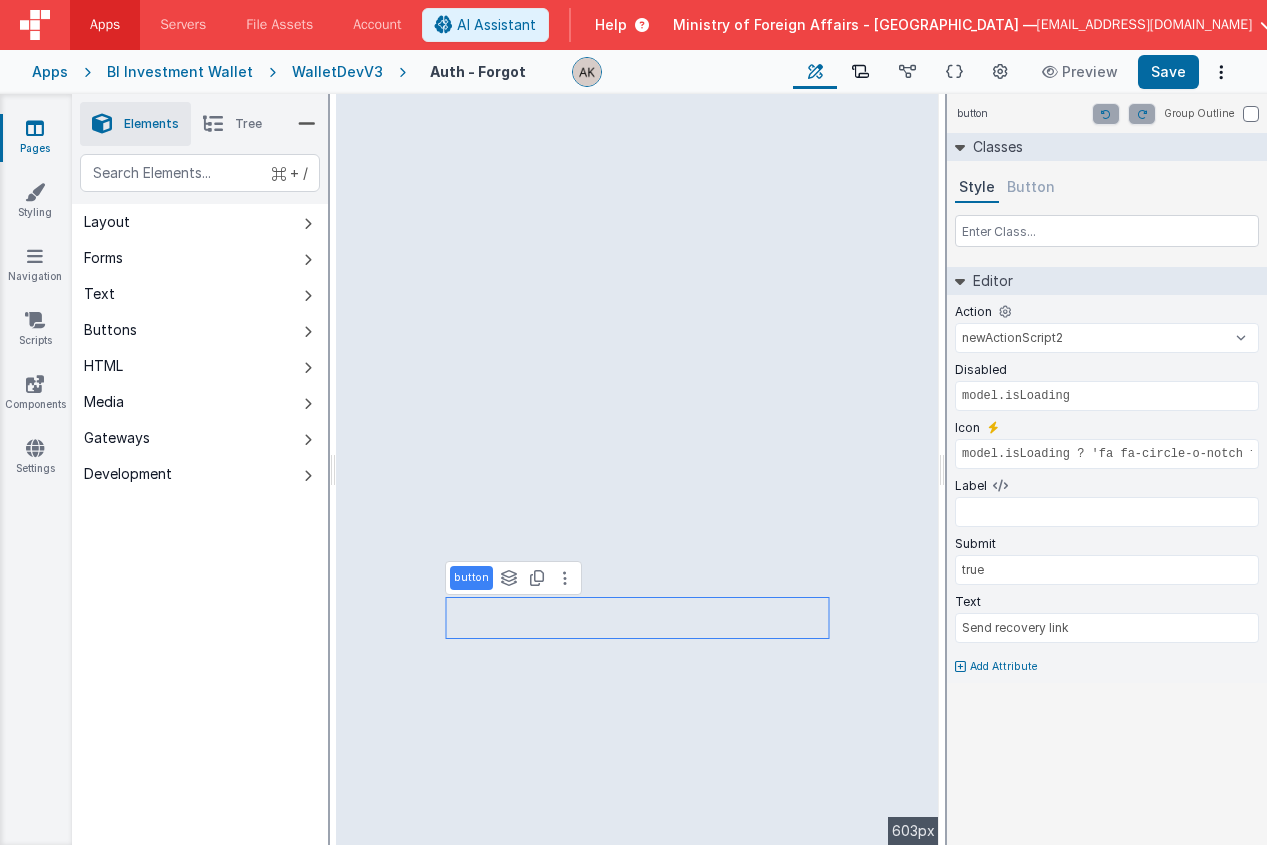 click at bounding box center (860, 72) 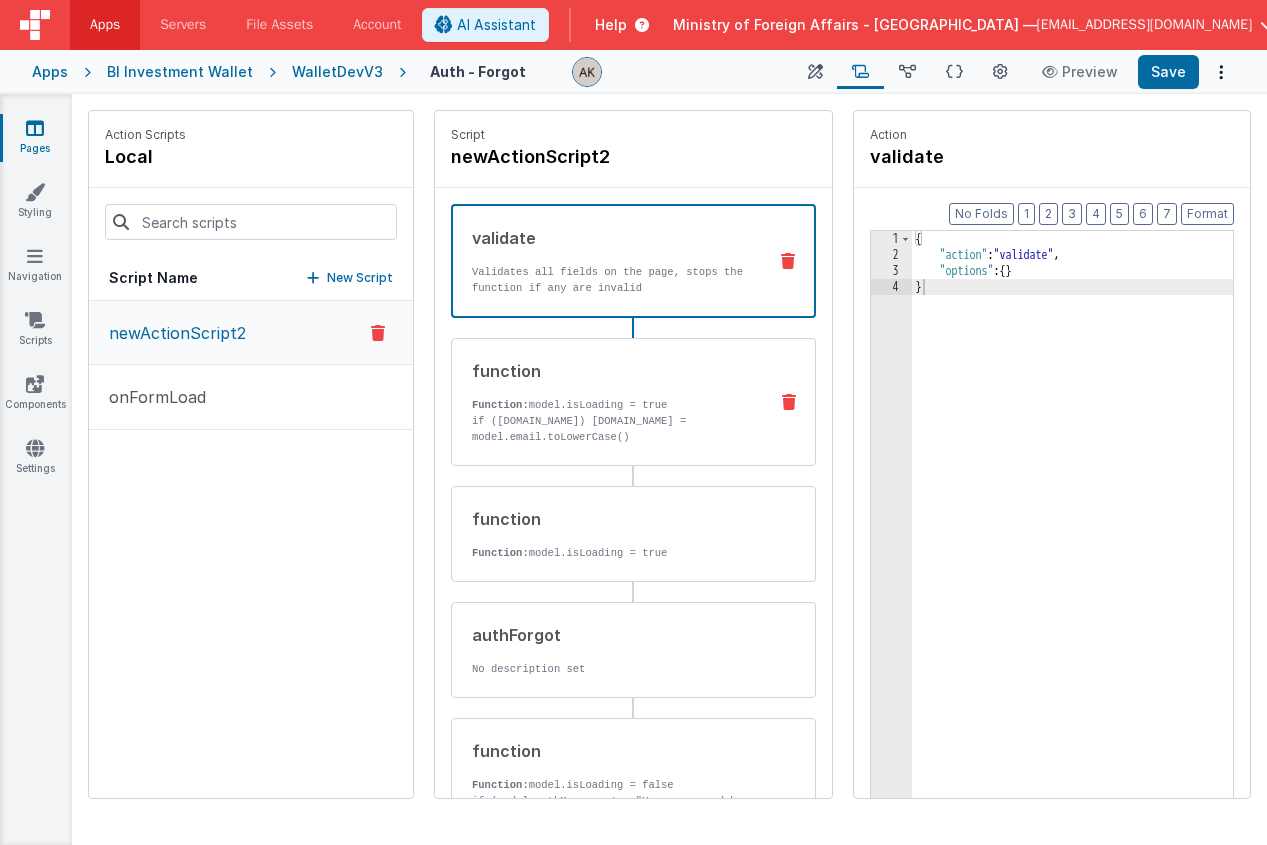 scroll, scrollTop: 280, scrollLeft: 0, axis: vertical 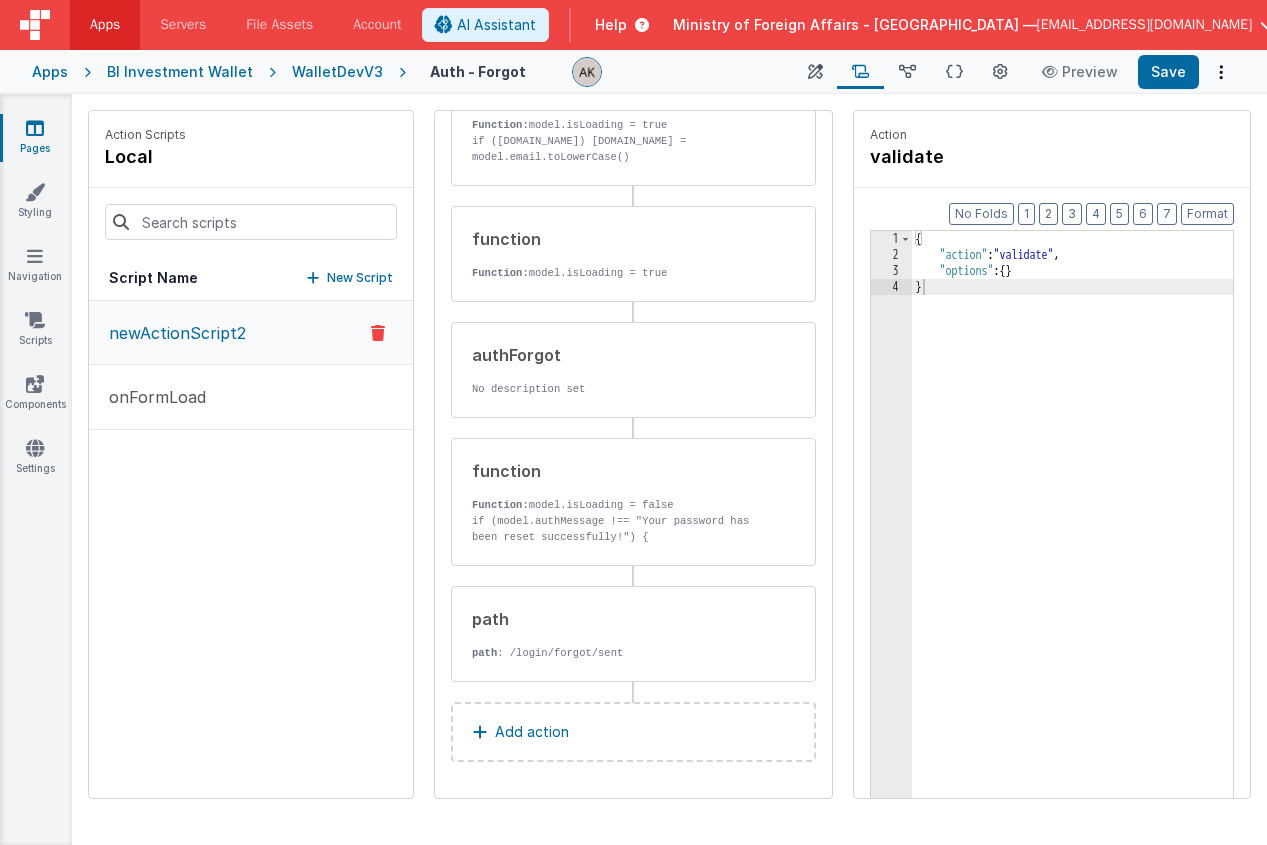 click on "Add action" at bounding box center [633, 732] 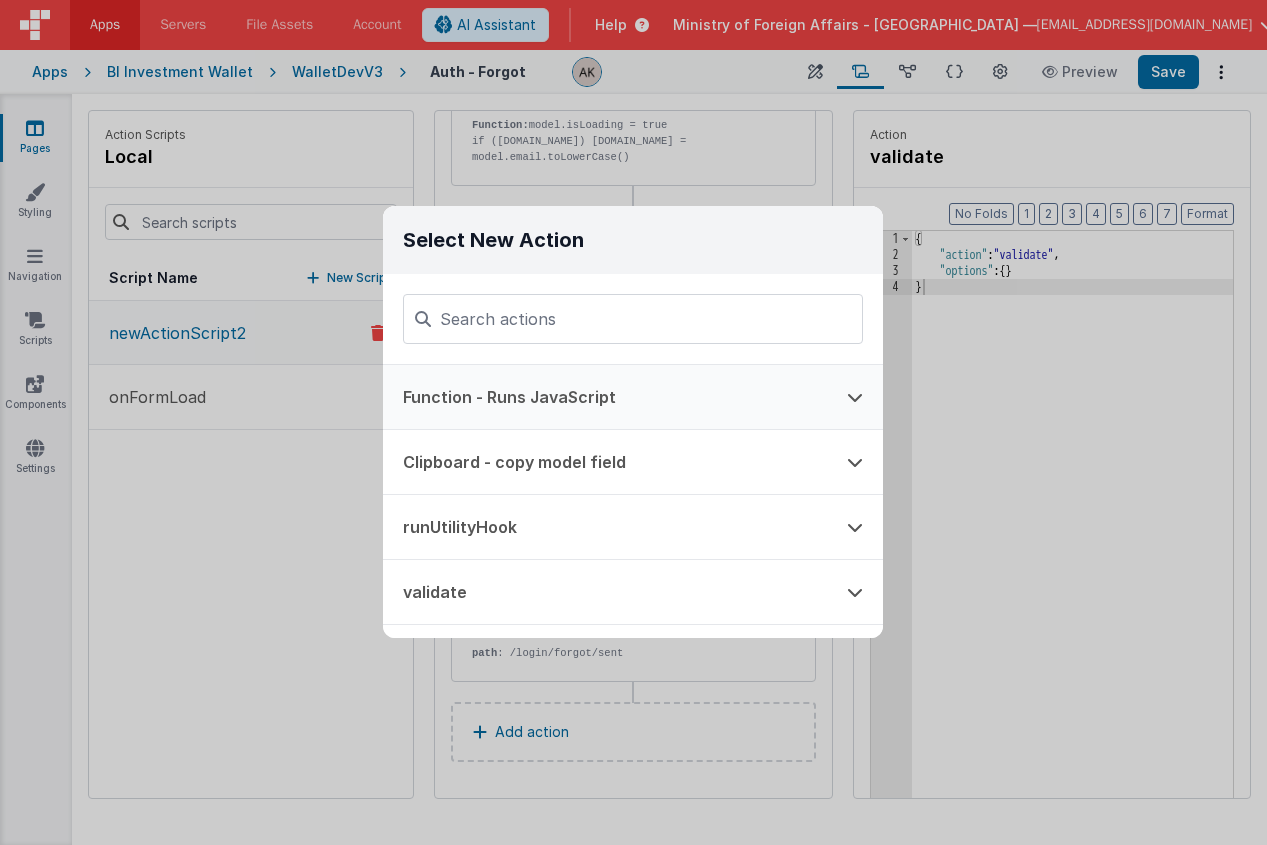 click on "Function - Runs JavaScript" at bounding box center (605, 397) 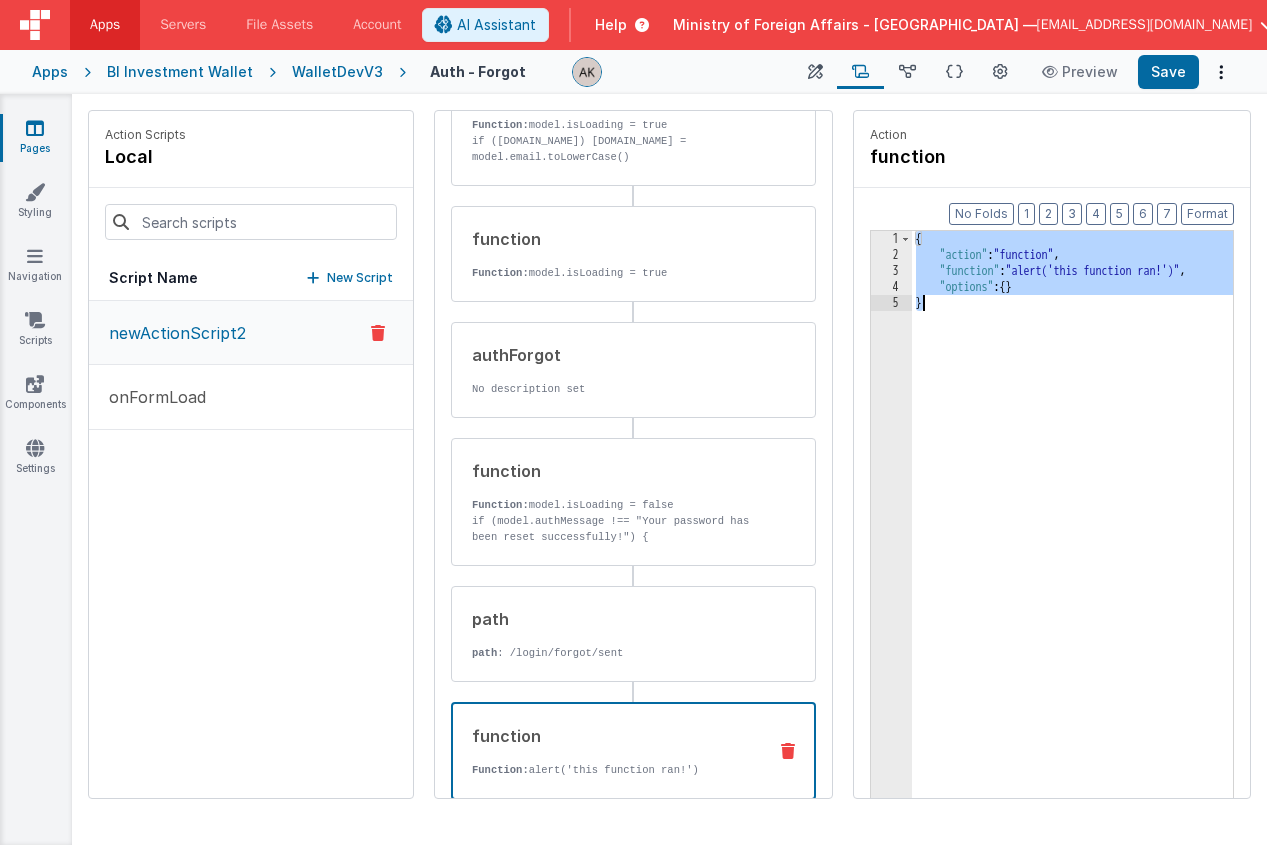 drag, startPoint x: 893, startPoint y: 235, endPoint x: 997, endPoint y: 347, distance: 152.83978 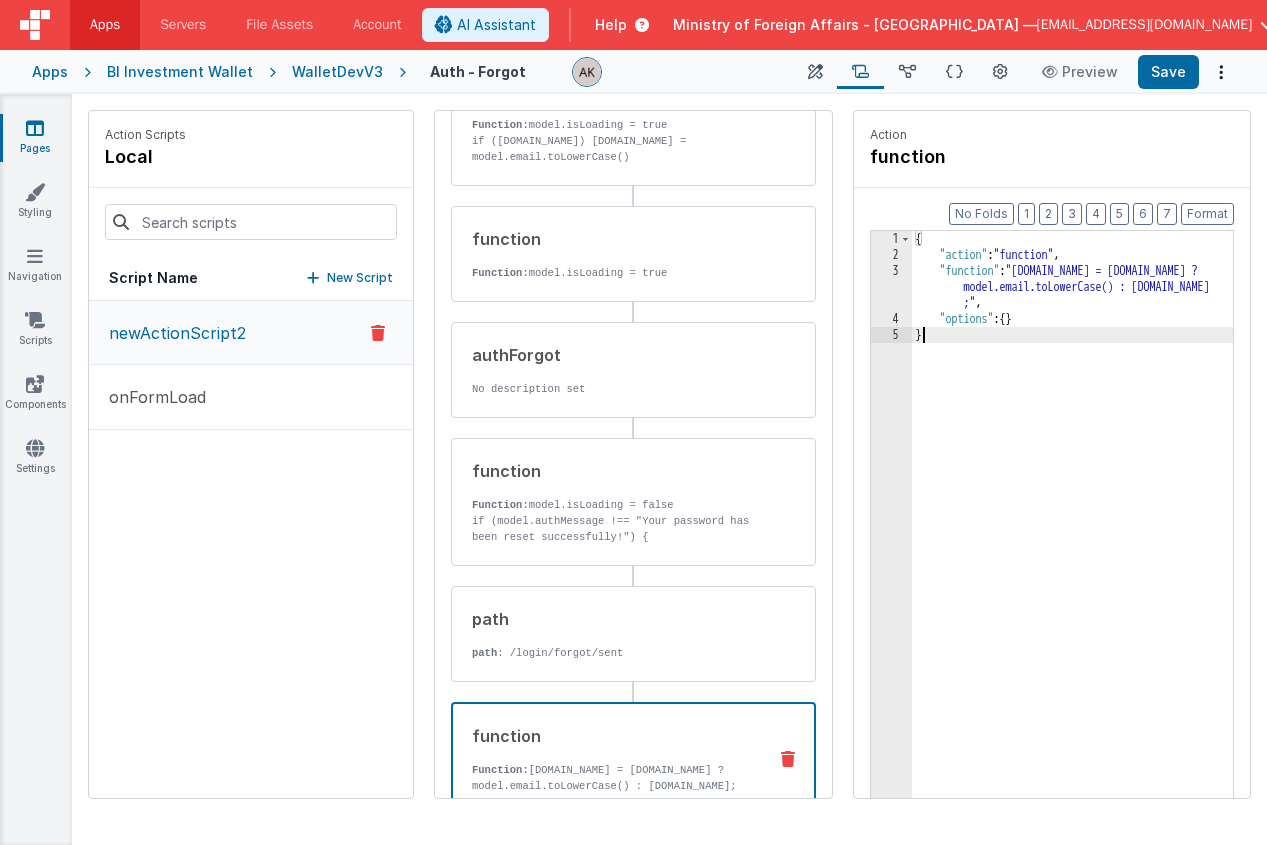 click on "{      "action" :  "function" ,      "function" :  "model.email = model.email ?           model.email.toLowerCase() : model.email          ;" ,      "options" :  { } }" at bounding box center (1086, 561) 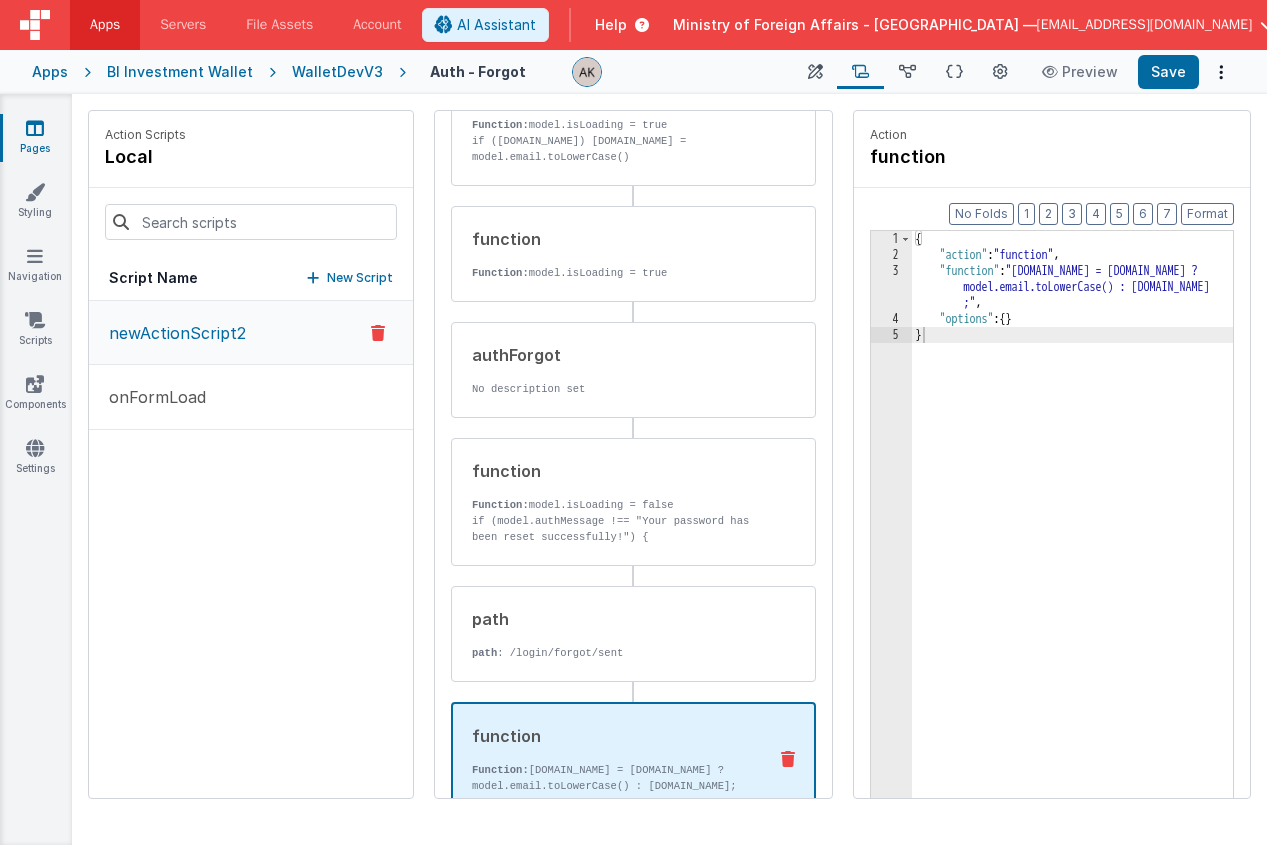 type 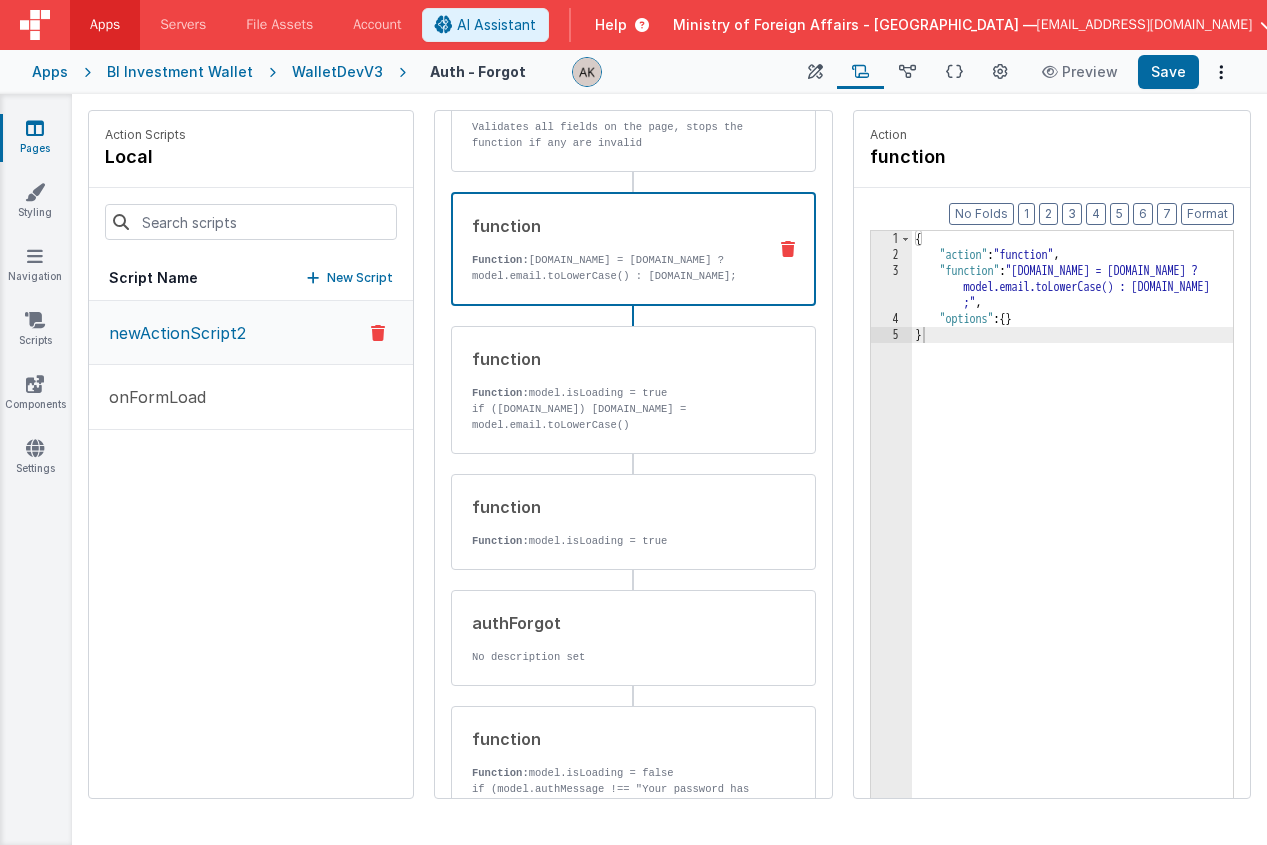 scroll, scrollTop: 0, scrollLeft: 0, axis: both 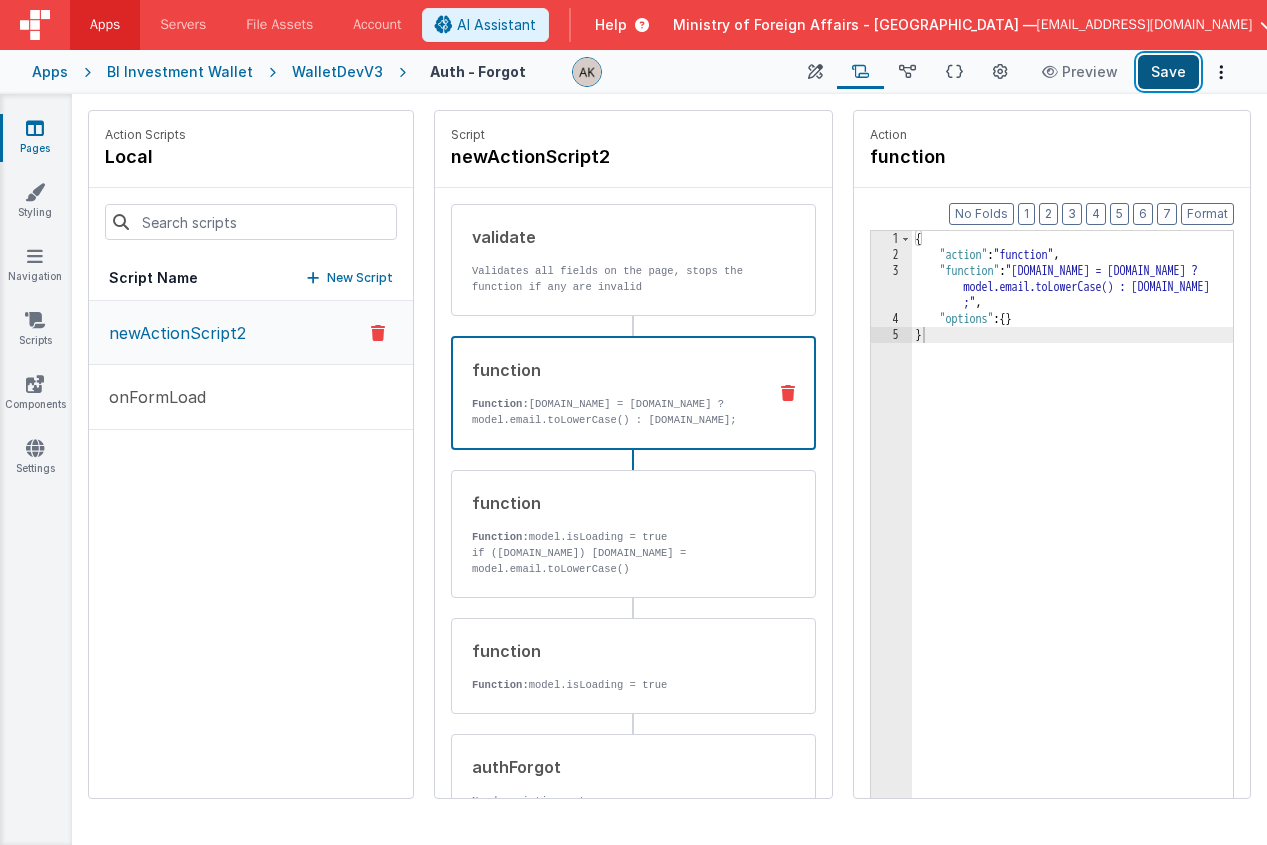 click on "Save" at bounding box center [1168, 72] 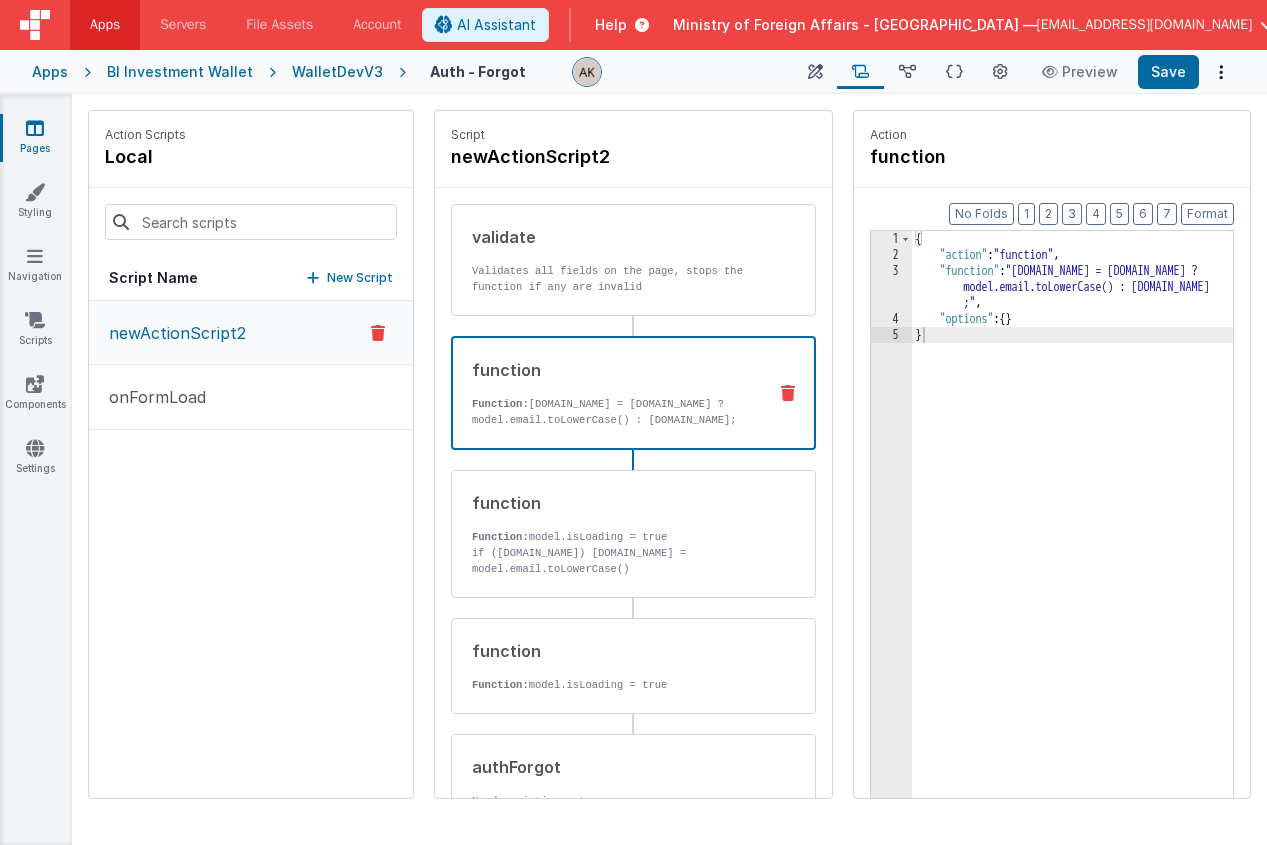 click at bounding box center [35, 128] 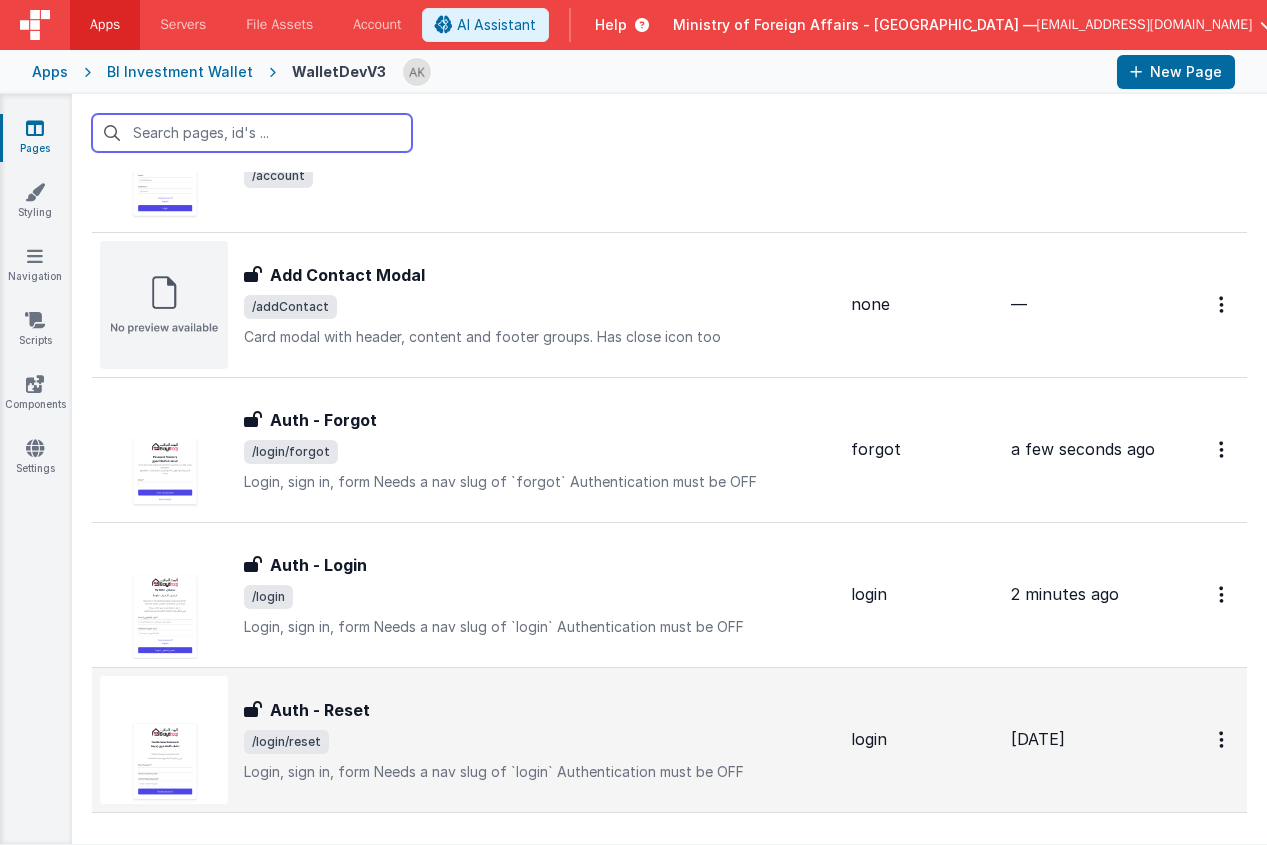 scroll, scrollTop: 172, scrollLeft: 0, axis: vertical 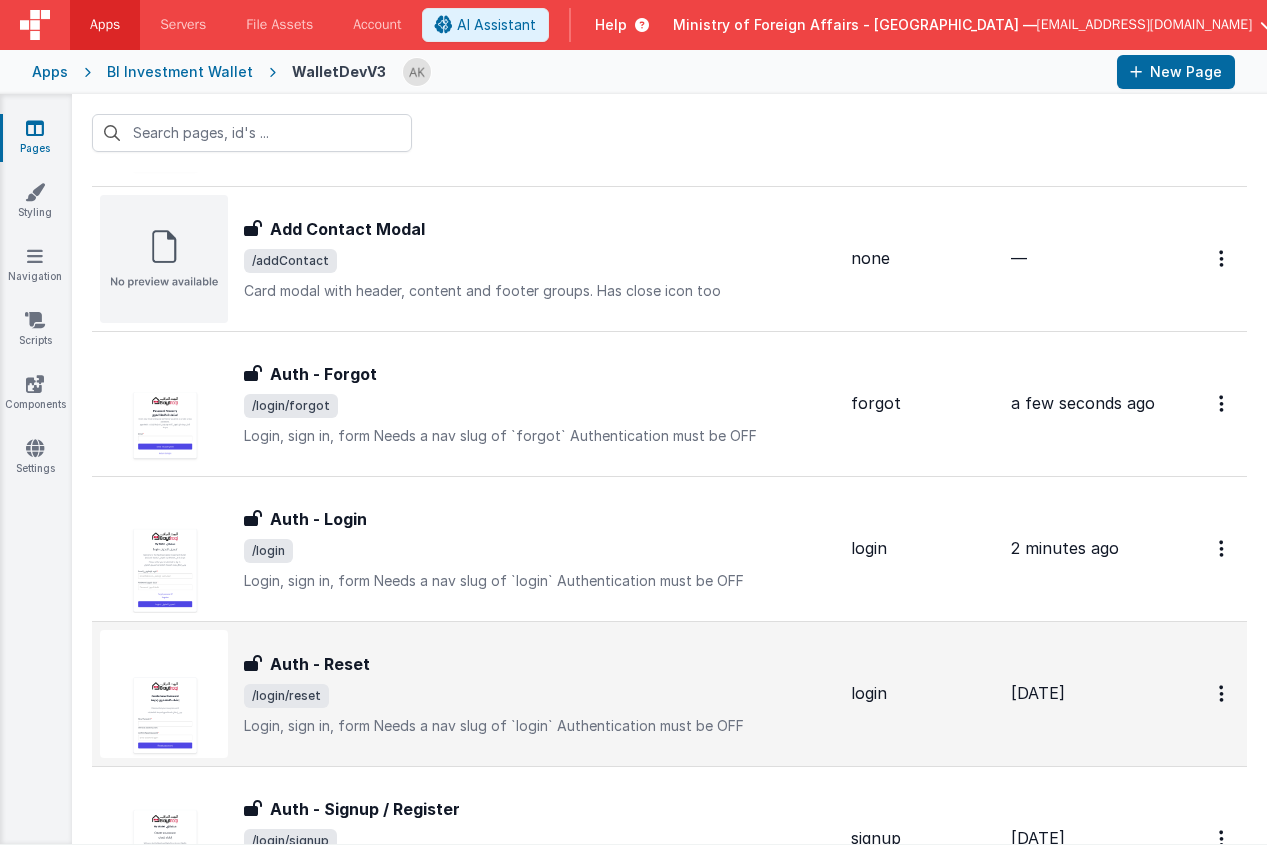 click at bounding box center (164, 694) 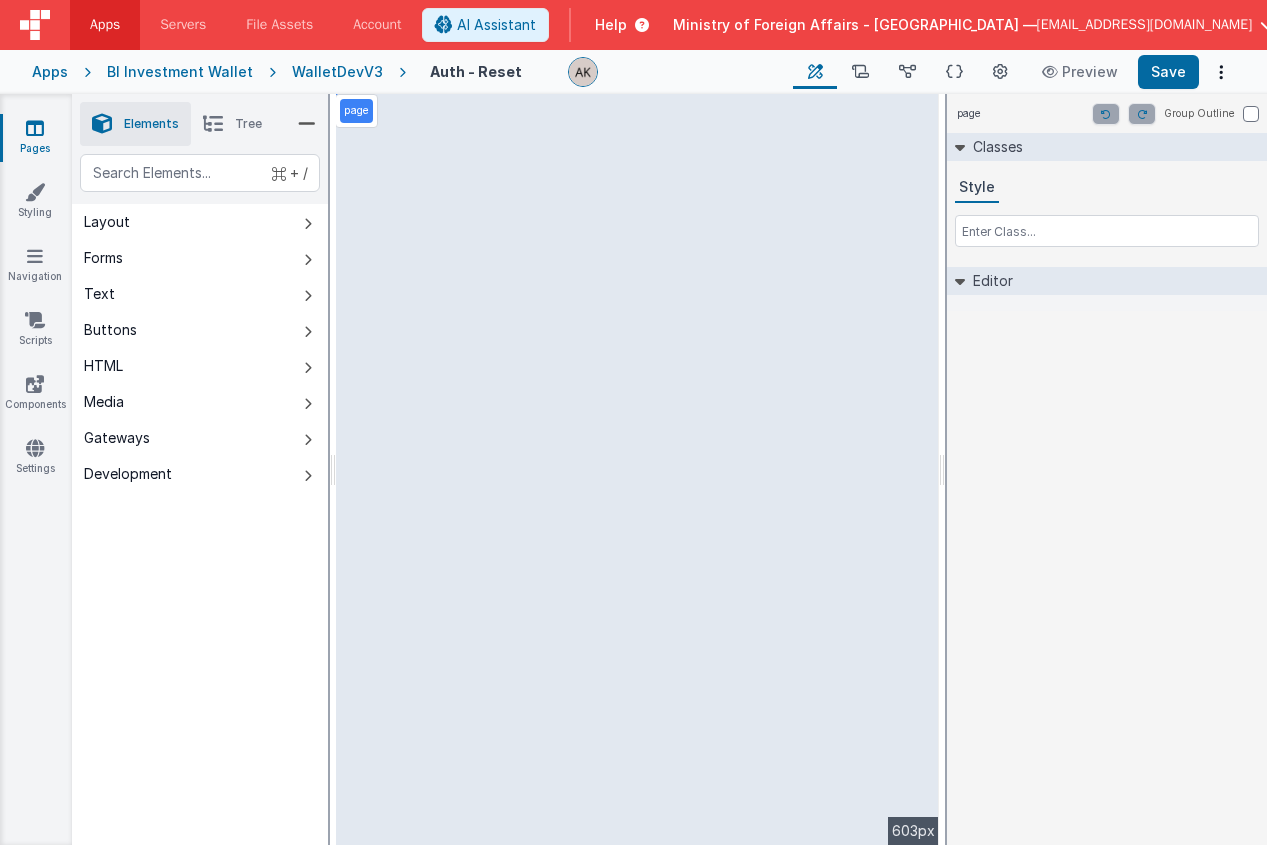 click on "Pages" at bounding box center [35, 138] 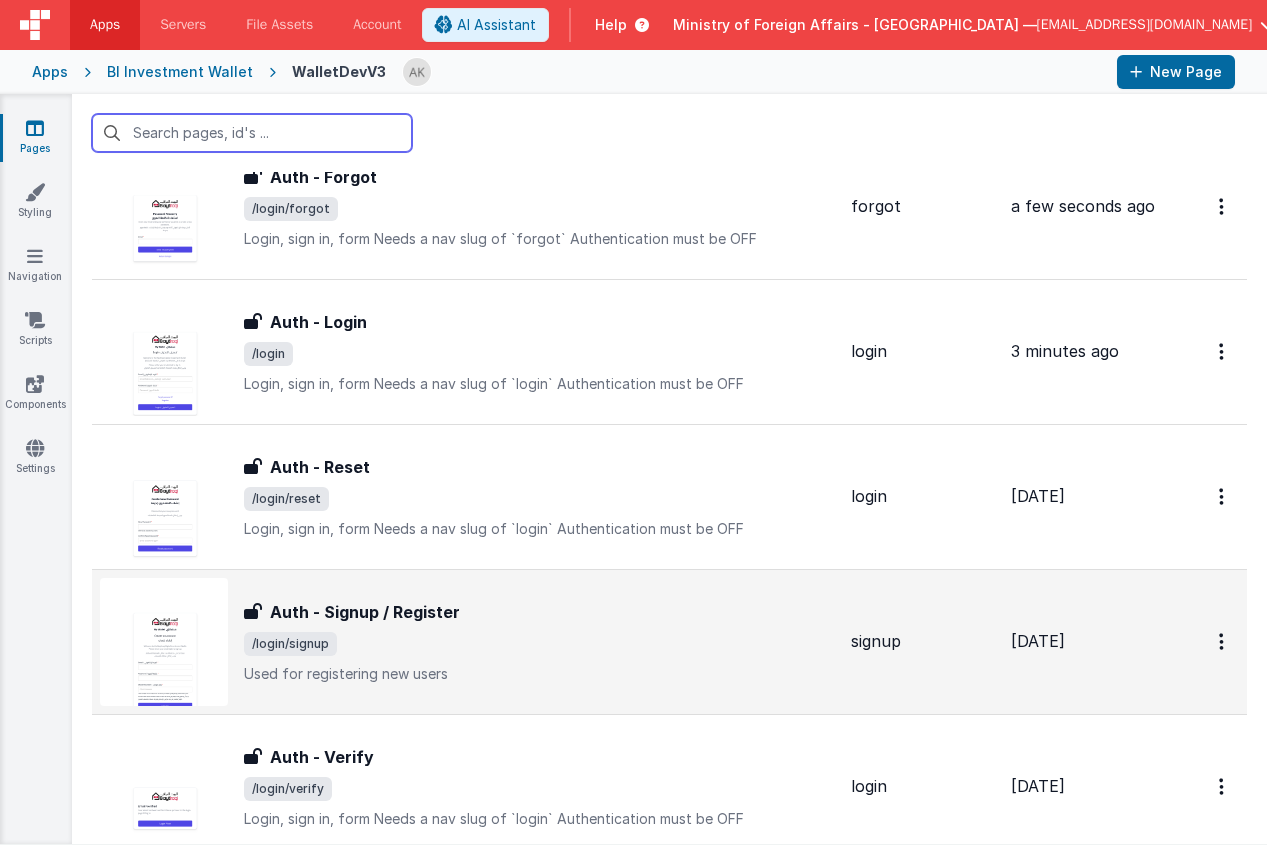 scroll, scrollTop: 384, scrollLeft: 0, axis: vertical 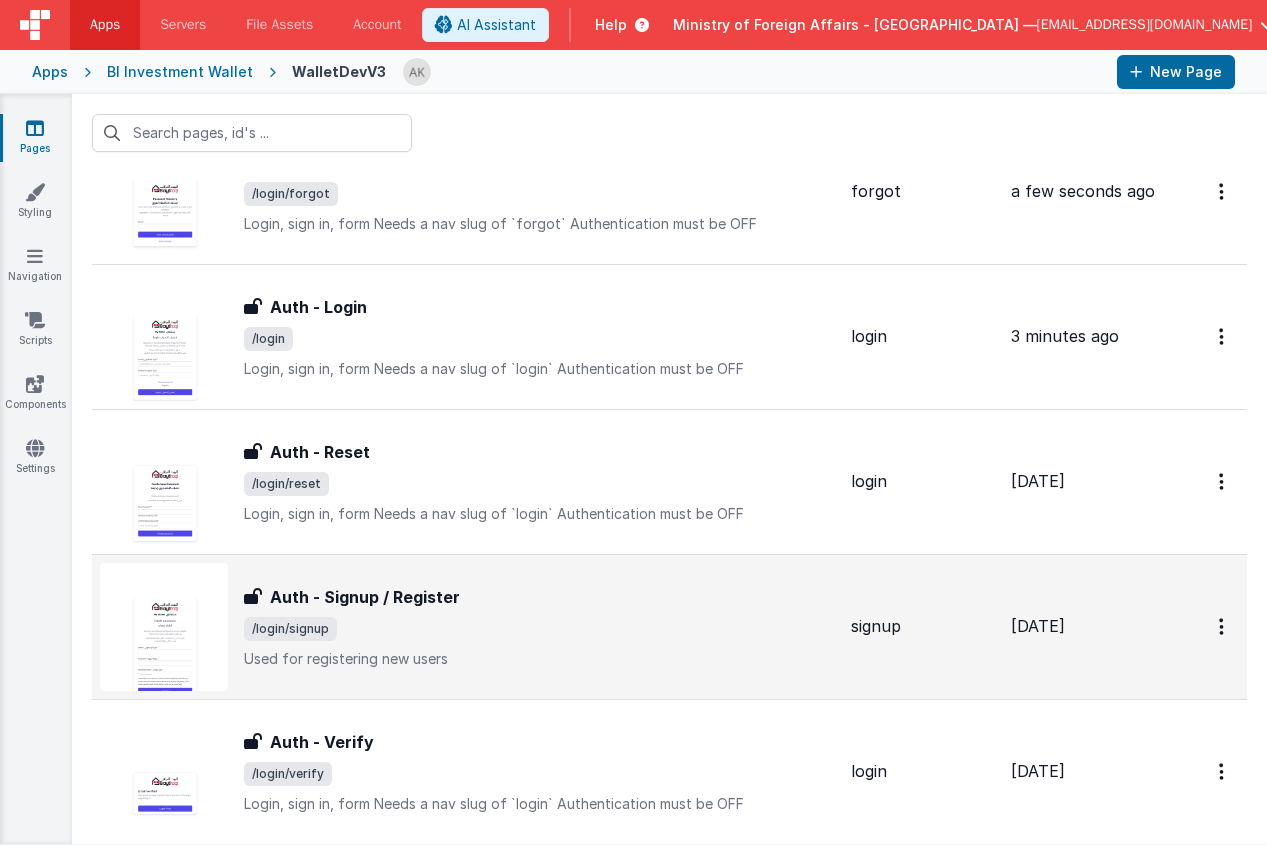 click at bounding box center (164, 627) 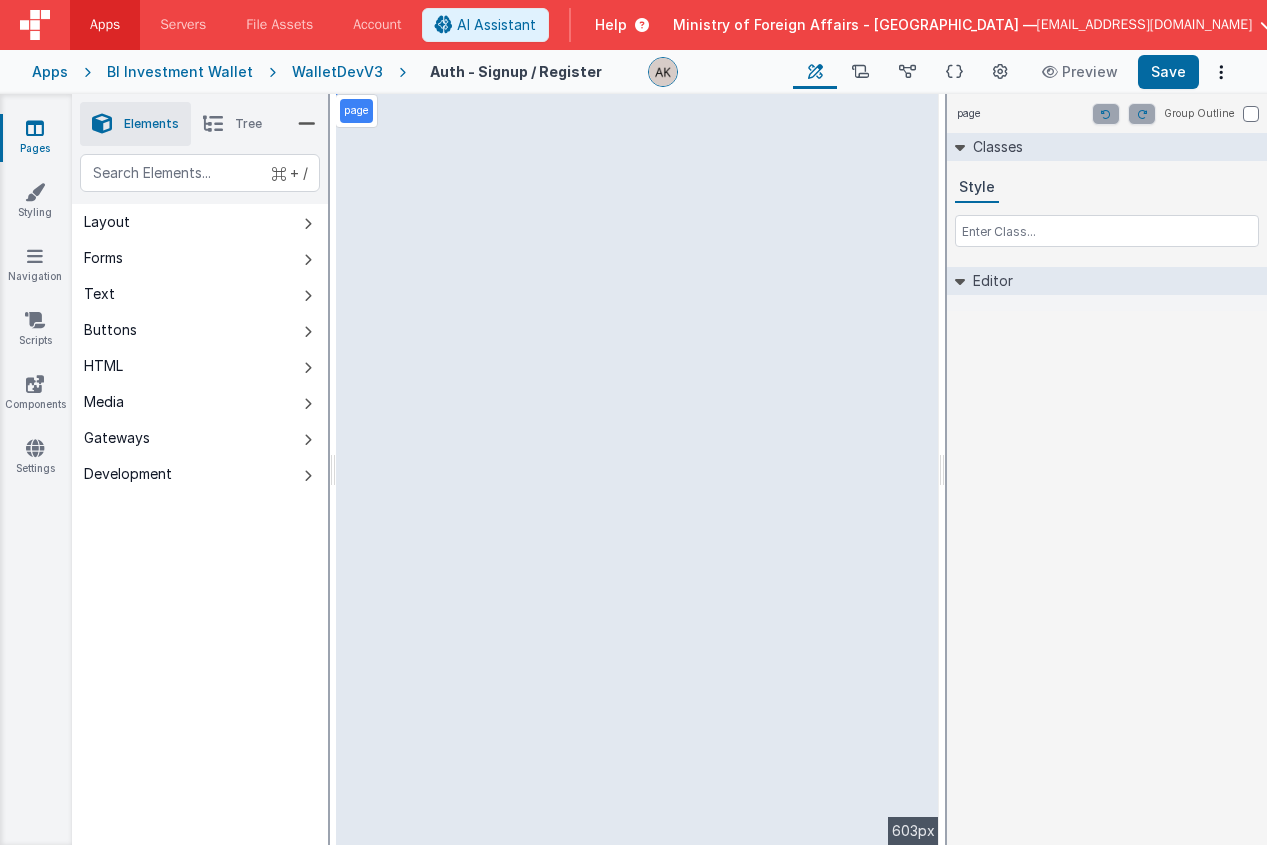 select on "email" 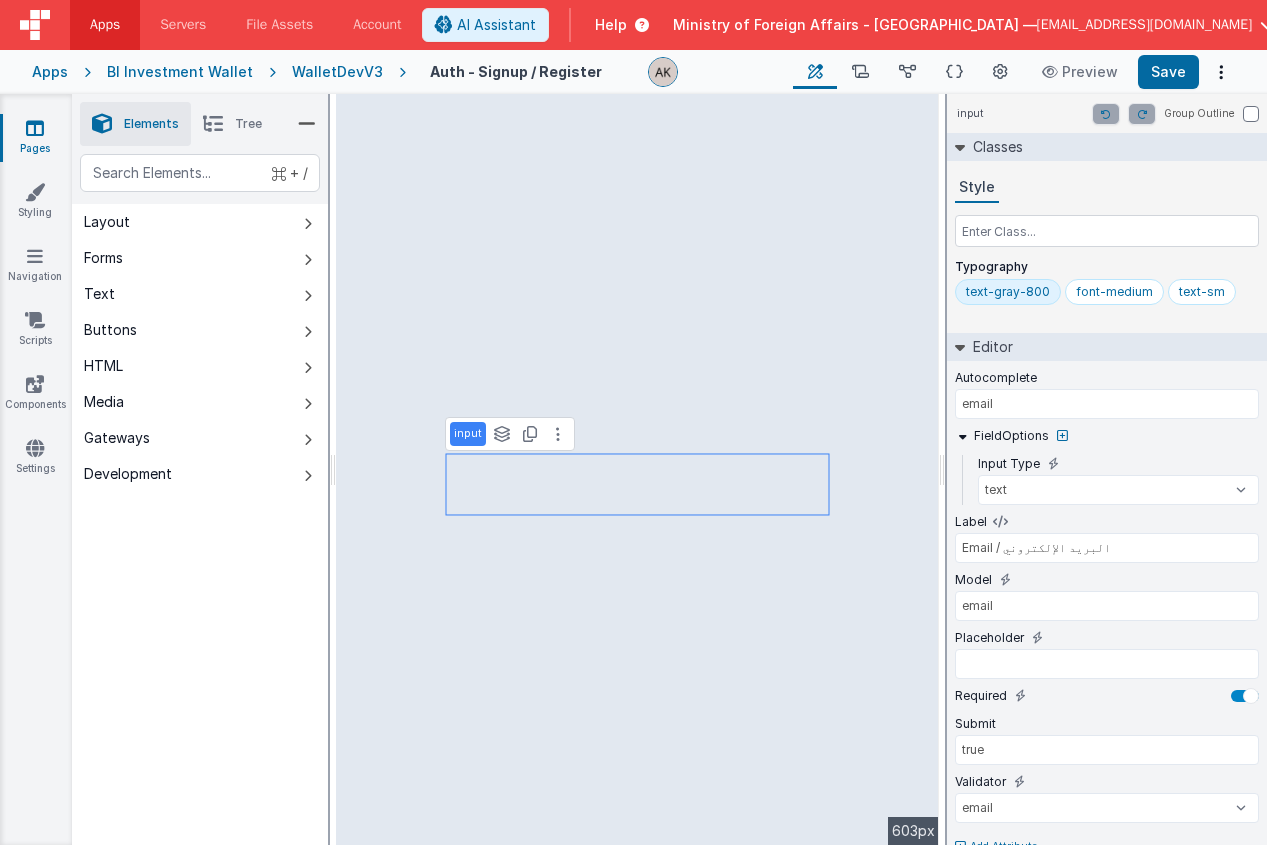 type on "model.isLoading ? 'fa fa-circle-o-notch fa-spin' : ''" 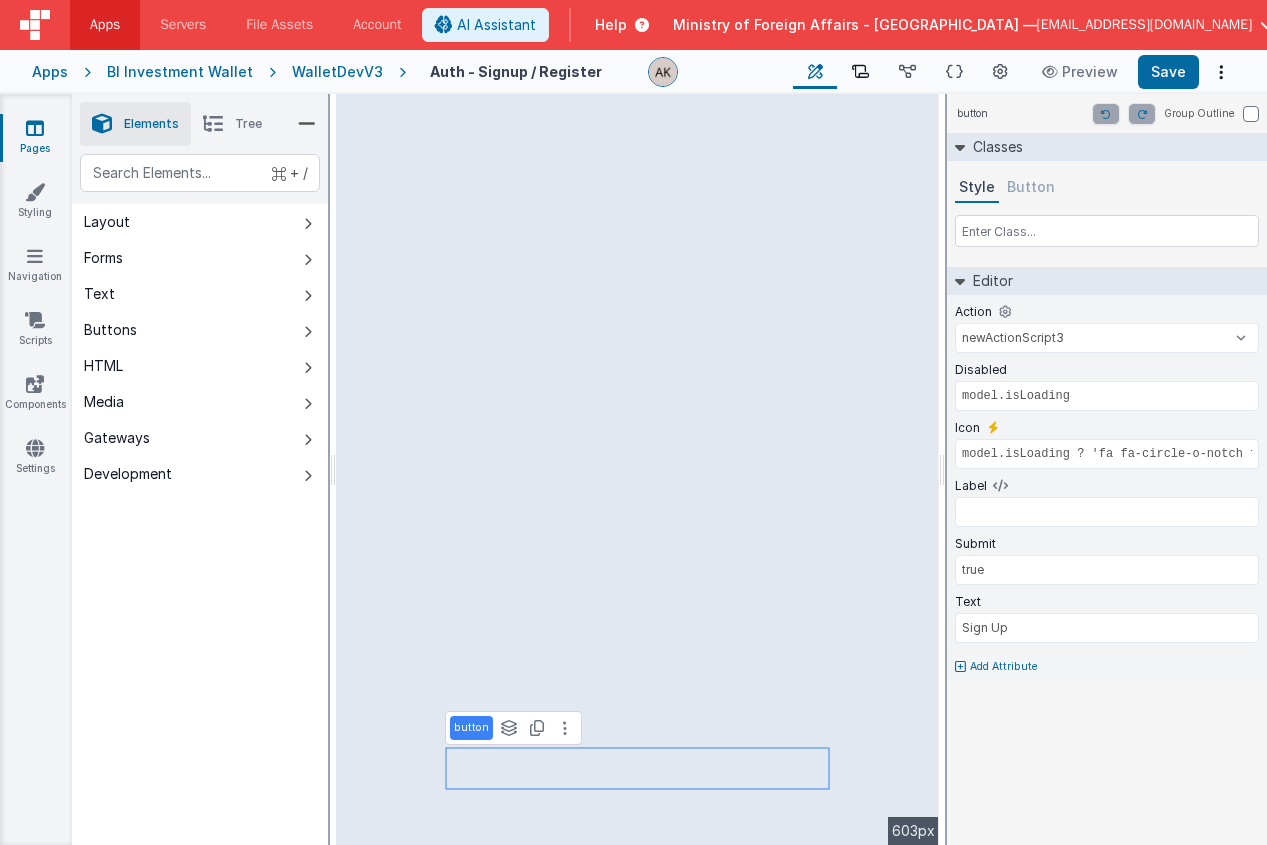 click at bounding box center [860, 72] 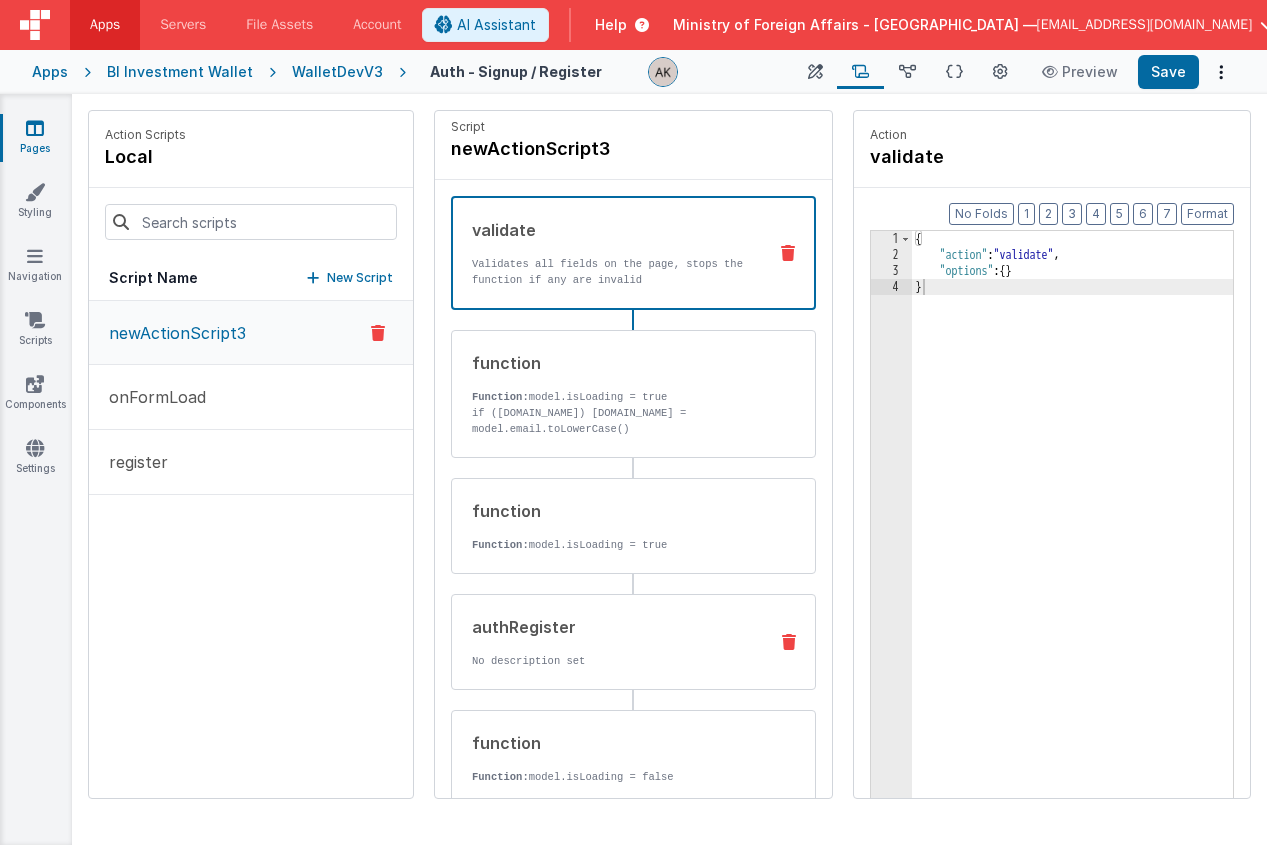 scroll, scrollTop: 248, scrollLeft: 0, axis: vertical 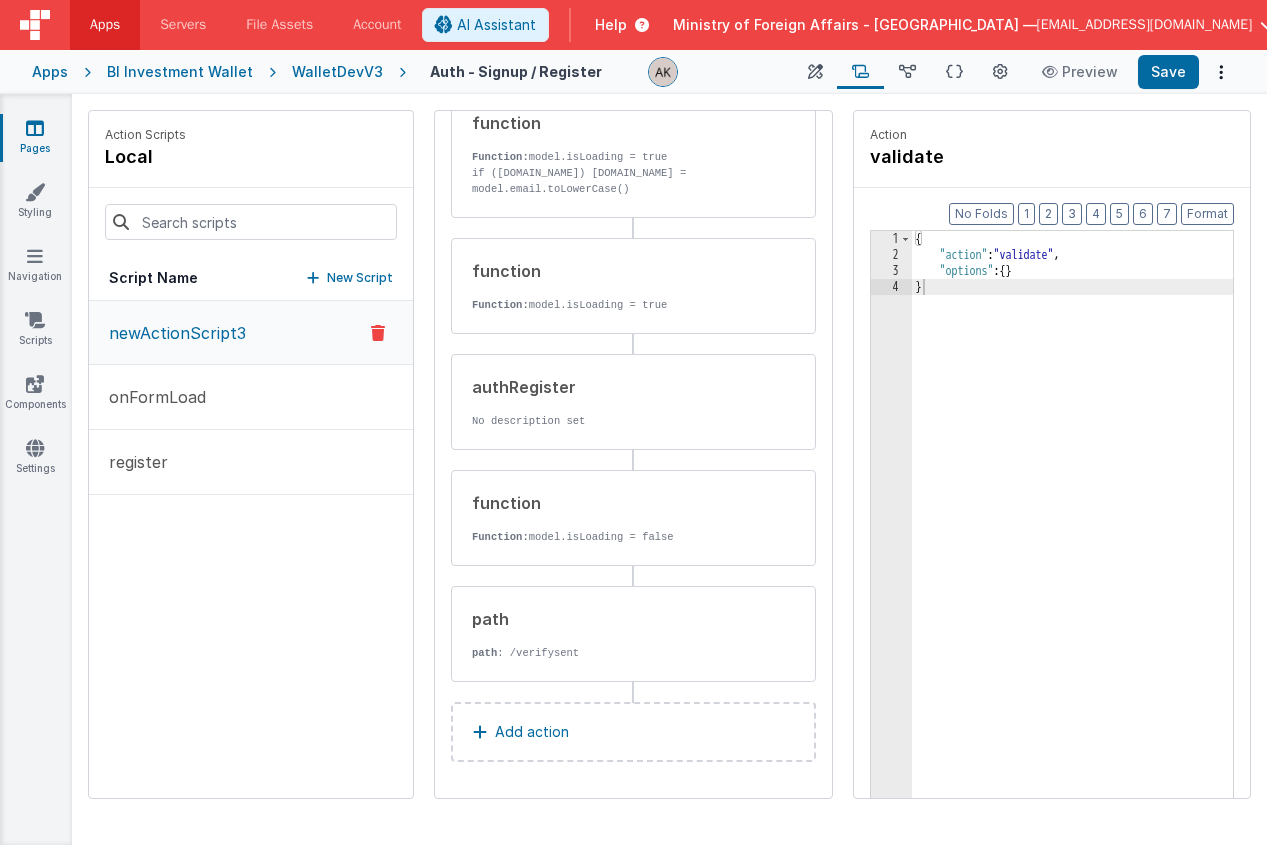 click on "Add action" at bounding box center [633, 732] 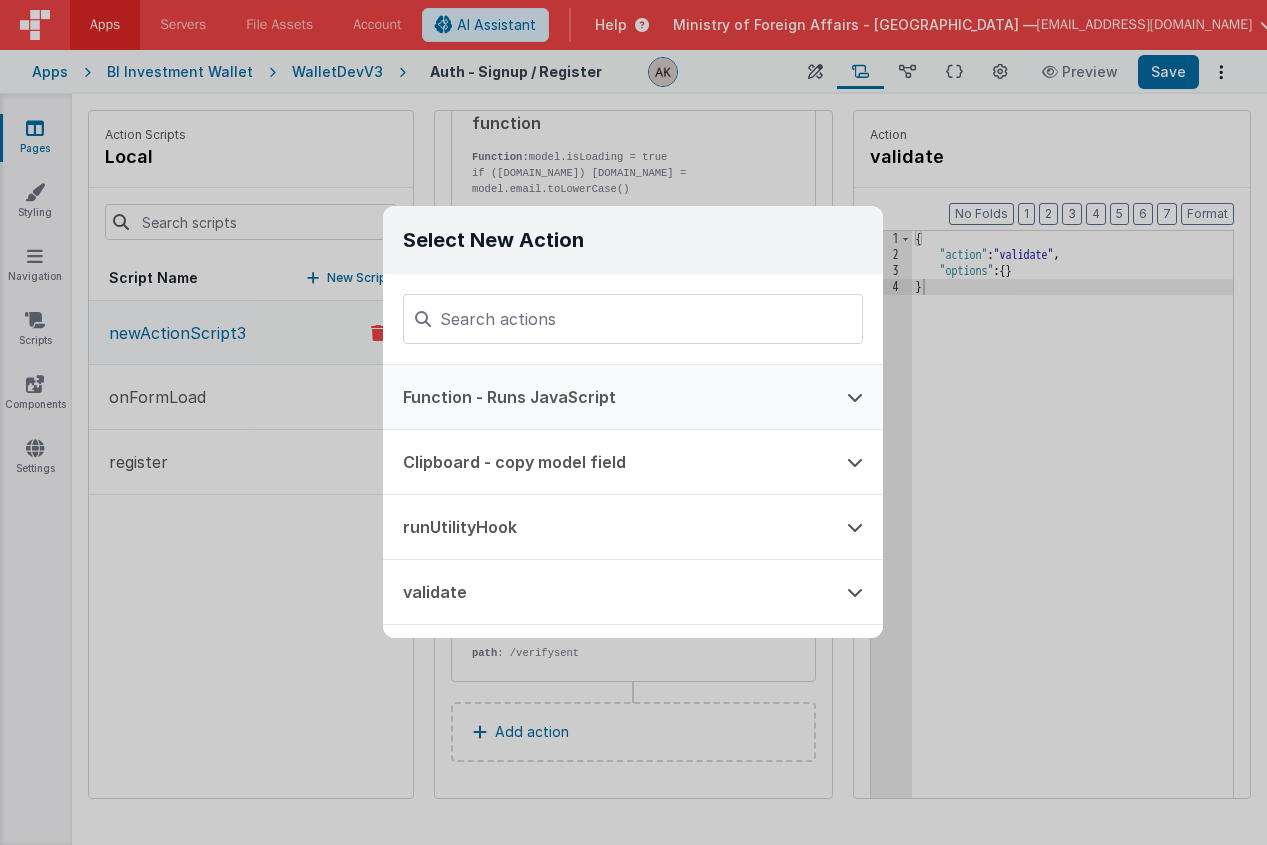 click on "Function - Runs JavaScript" at bounding box center (605, 397) 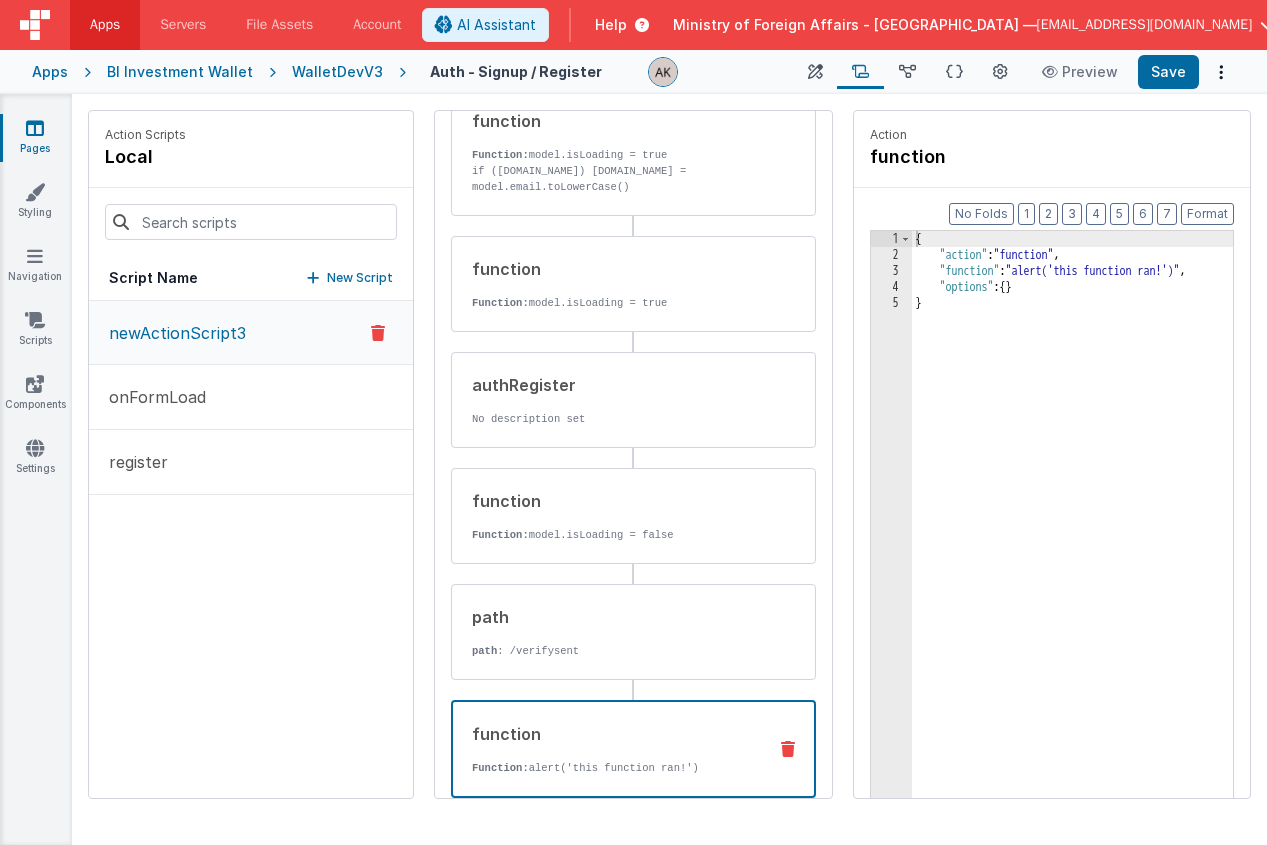 scroll, scrollTop: 246, scrollLeft: 0, axis: vertical 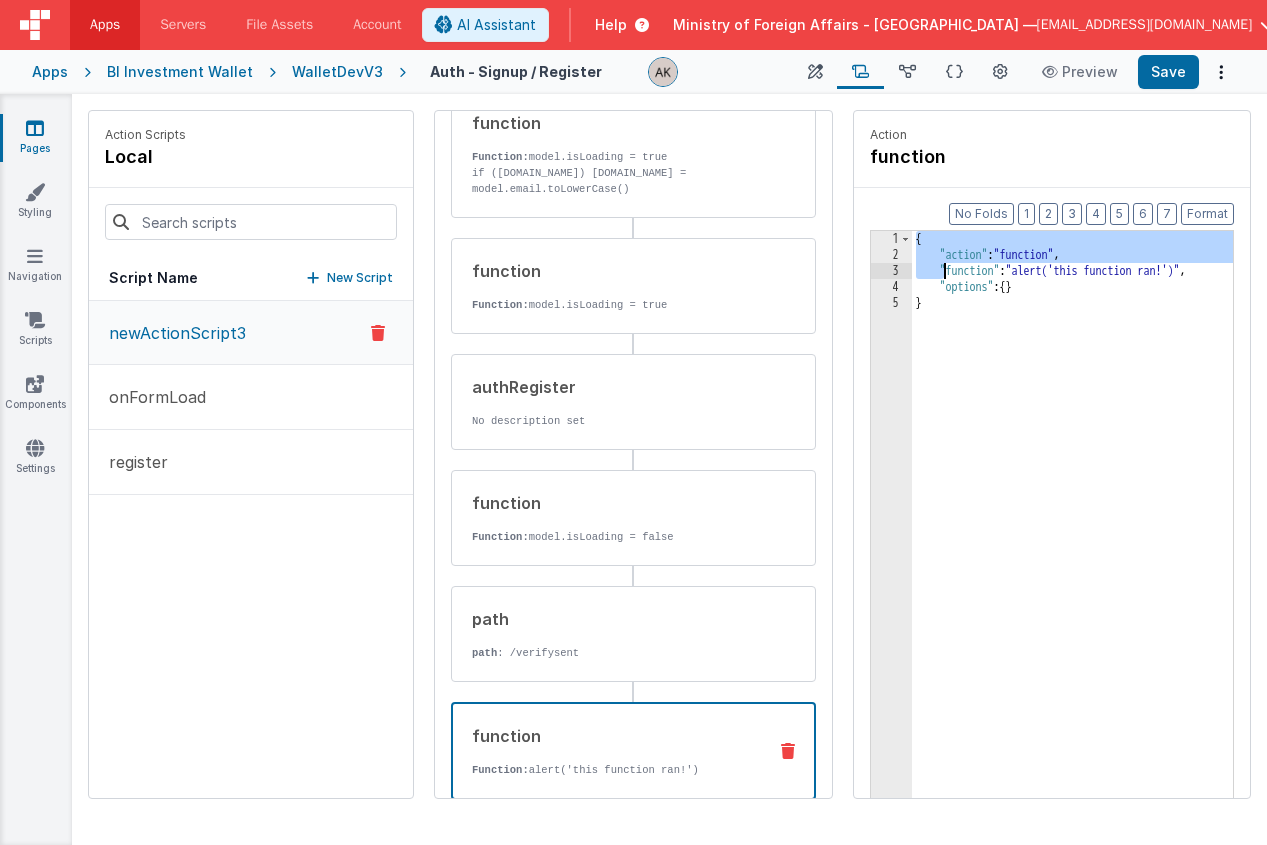 drag, startPoint x: 890, startPoint y: 235, endPoint x: 1018, endPoint y: 389, distance: 200.24985 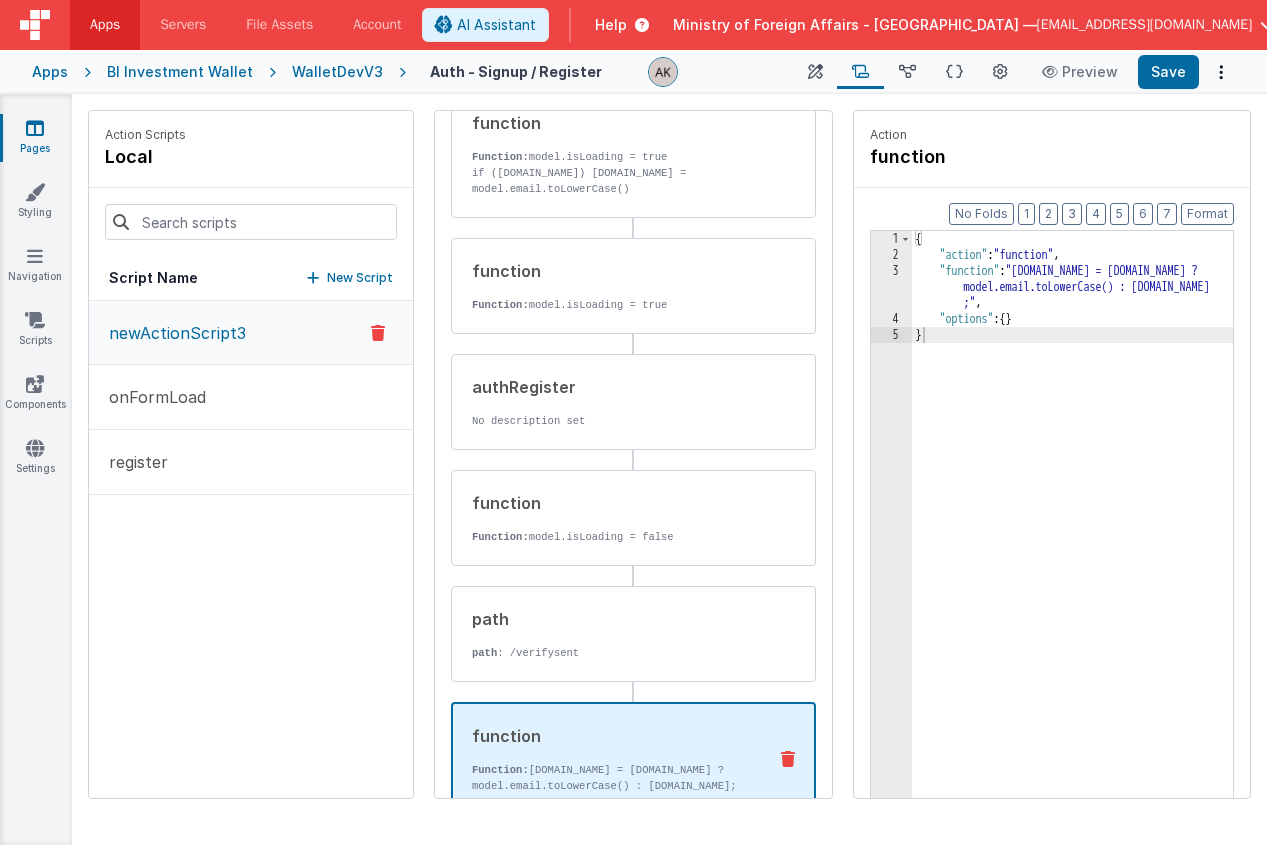 type 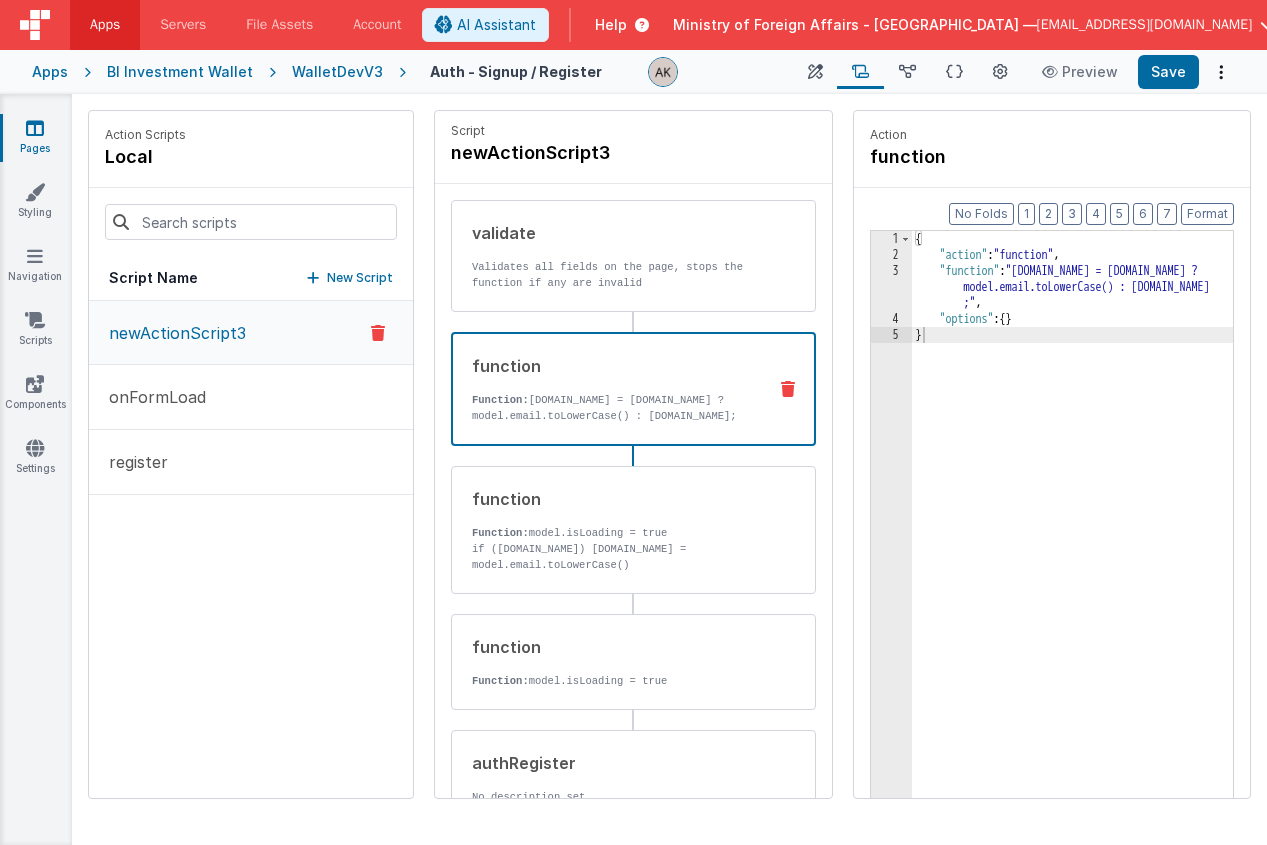 scroll, scrollTop: 0, scrollLeft: 0, axis: both 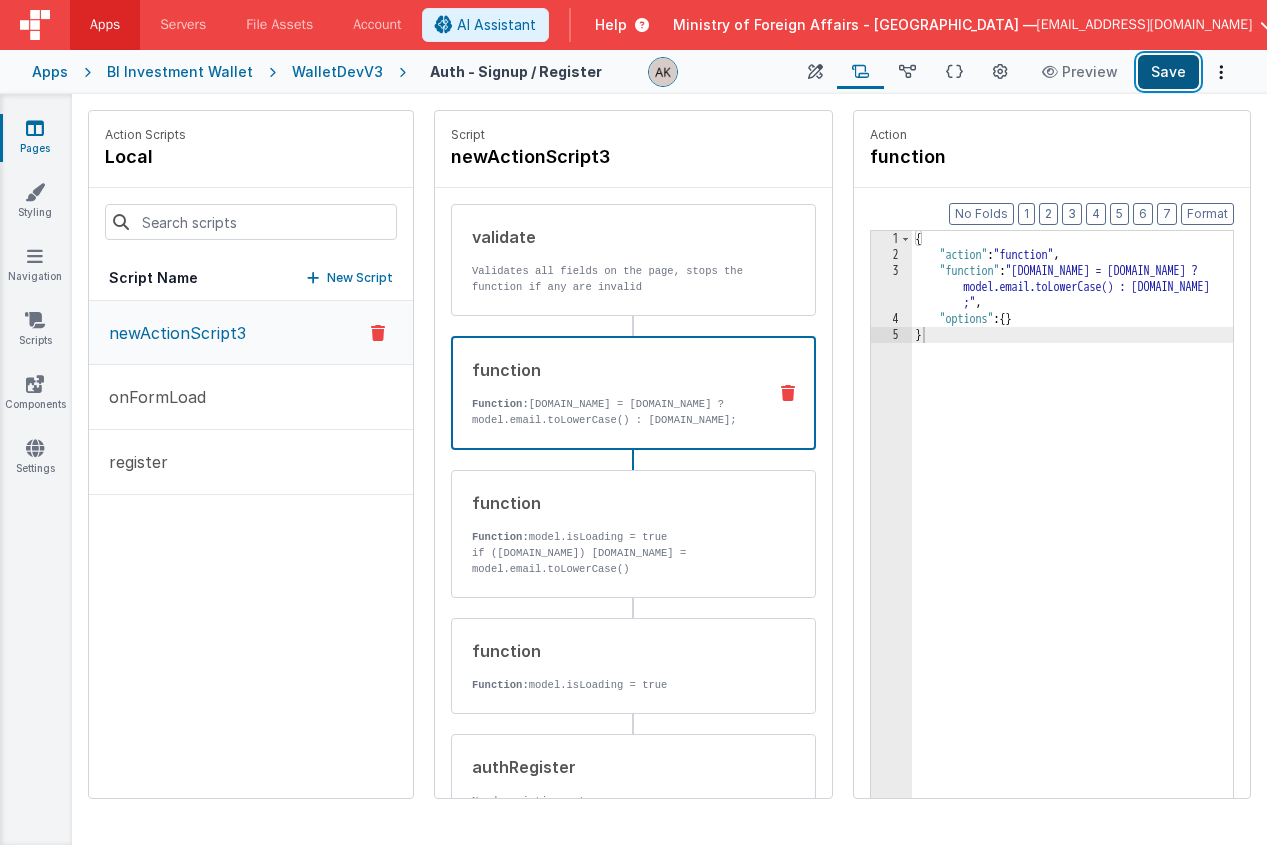 click on "Save" at bounding box center [1168, 72] 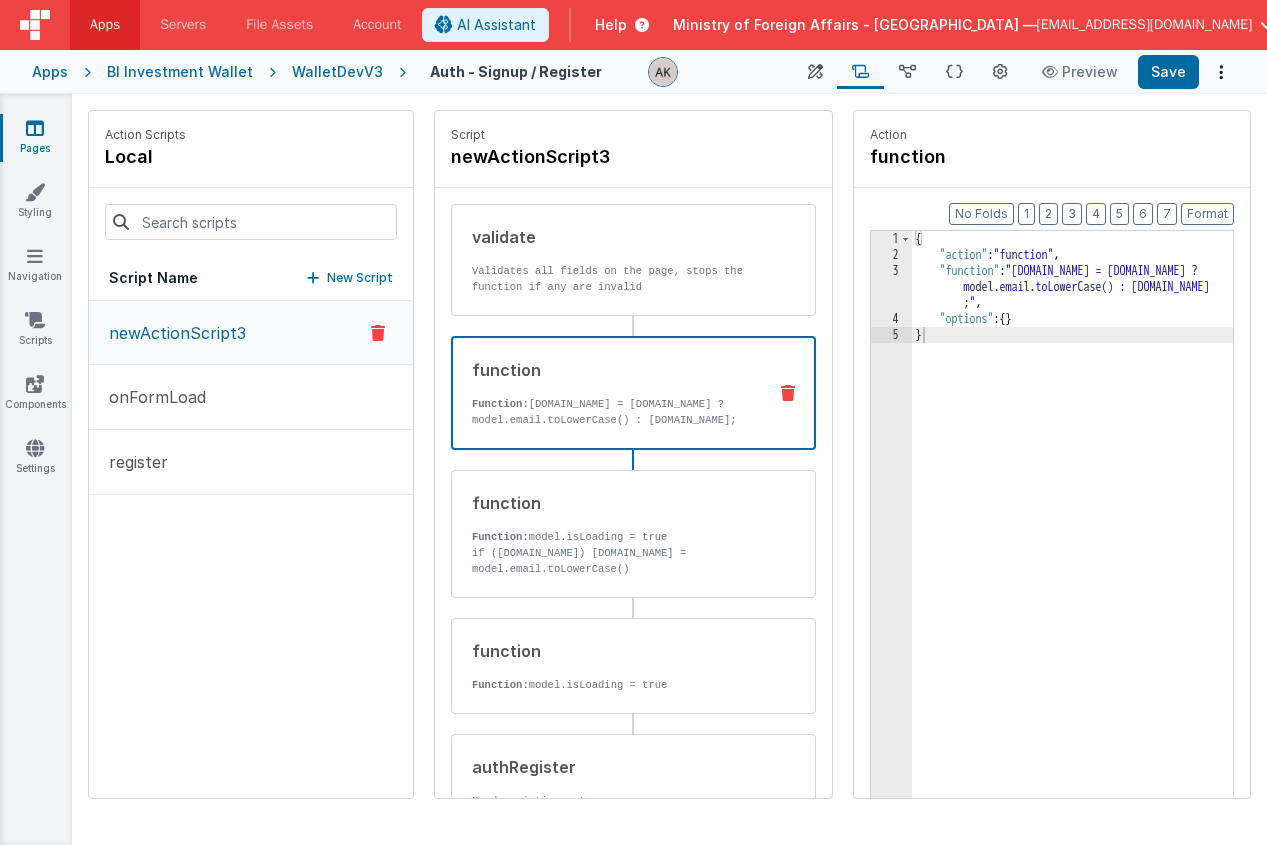 click at bounding box center (35, 128) 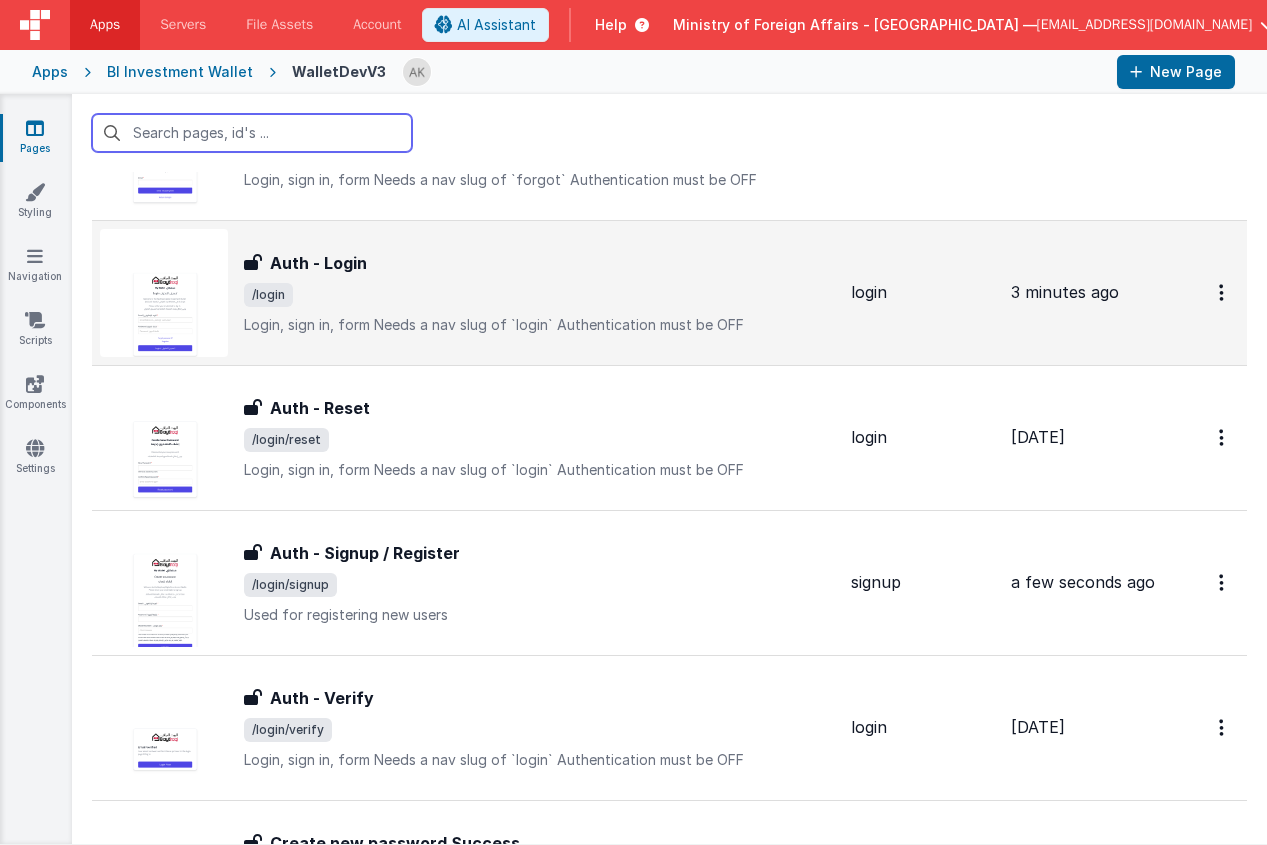 scroll, scrollTop: 594, scrollLeft: 0, axis: vertical 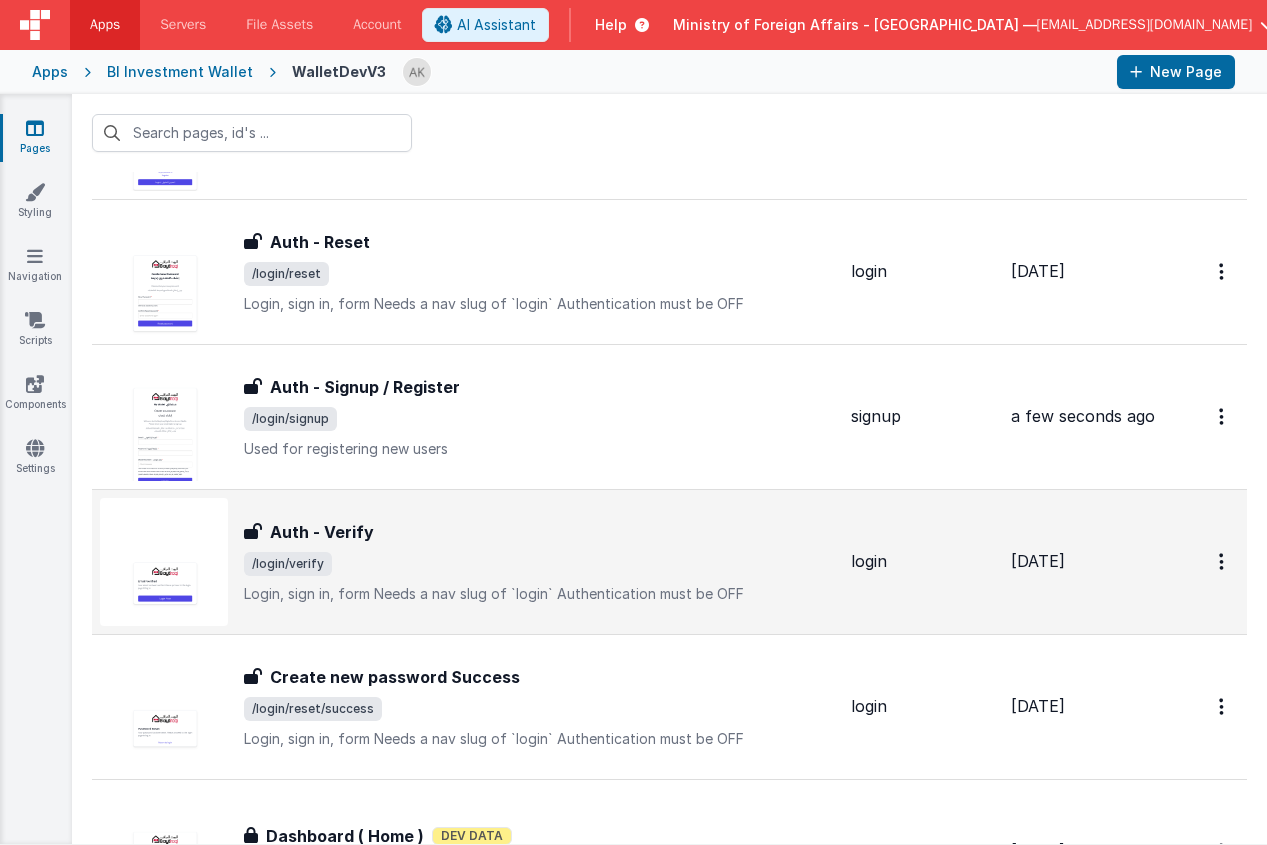 click at bounding box center [164, 562] 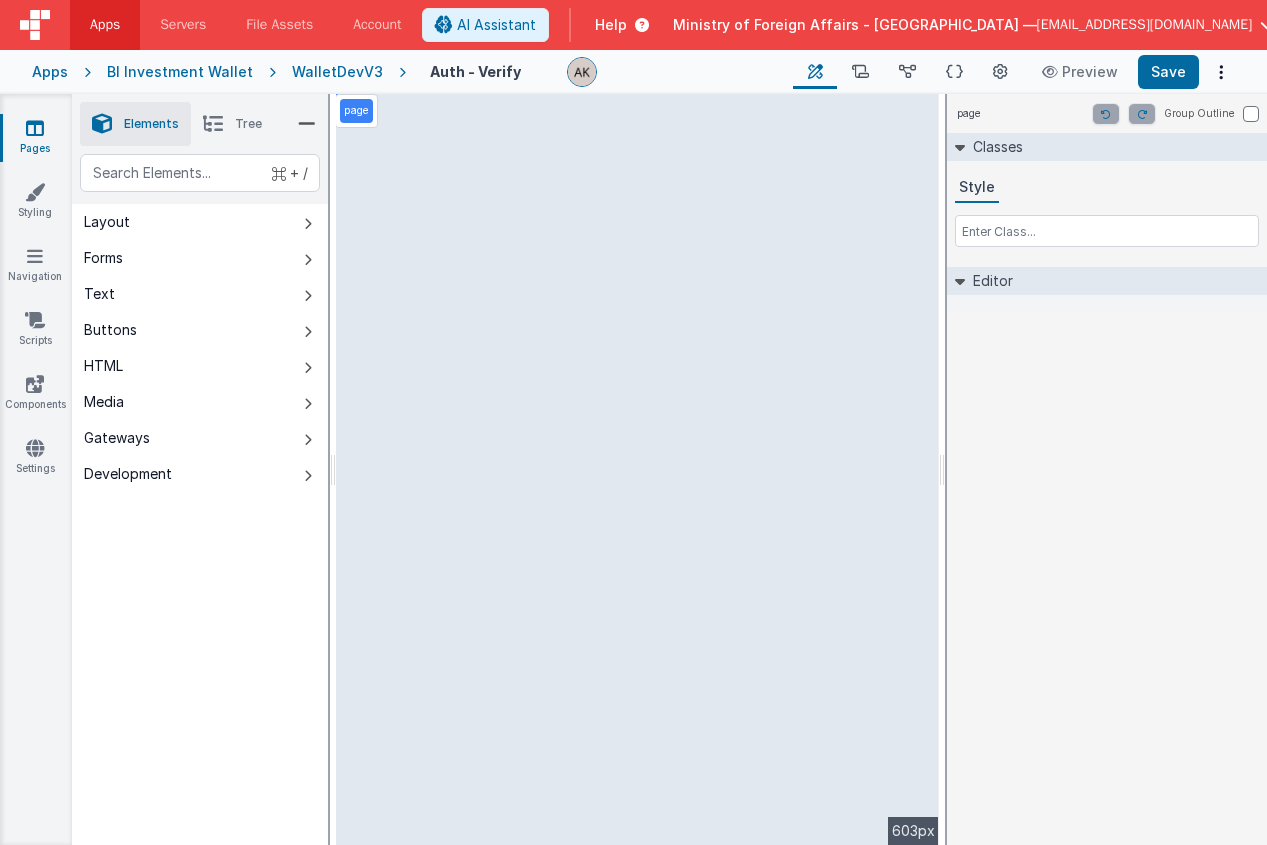 click on "WalletDevV3" at bounding box center [337, 72] 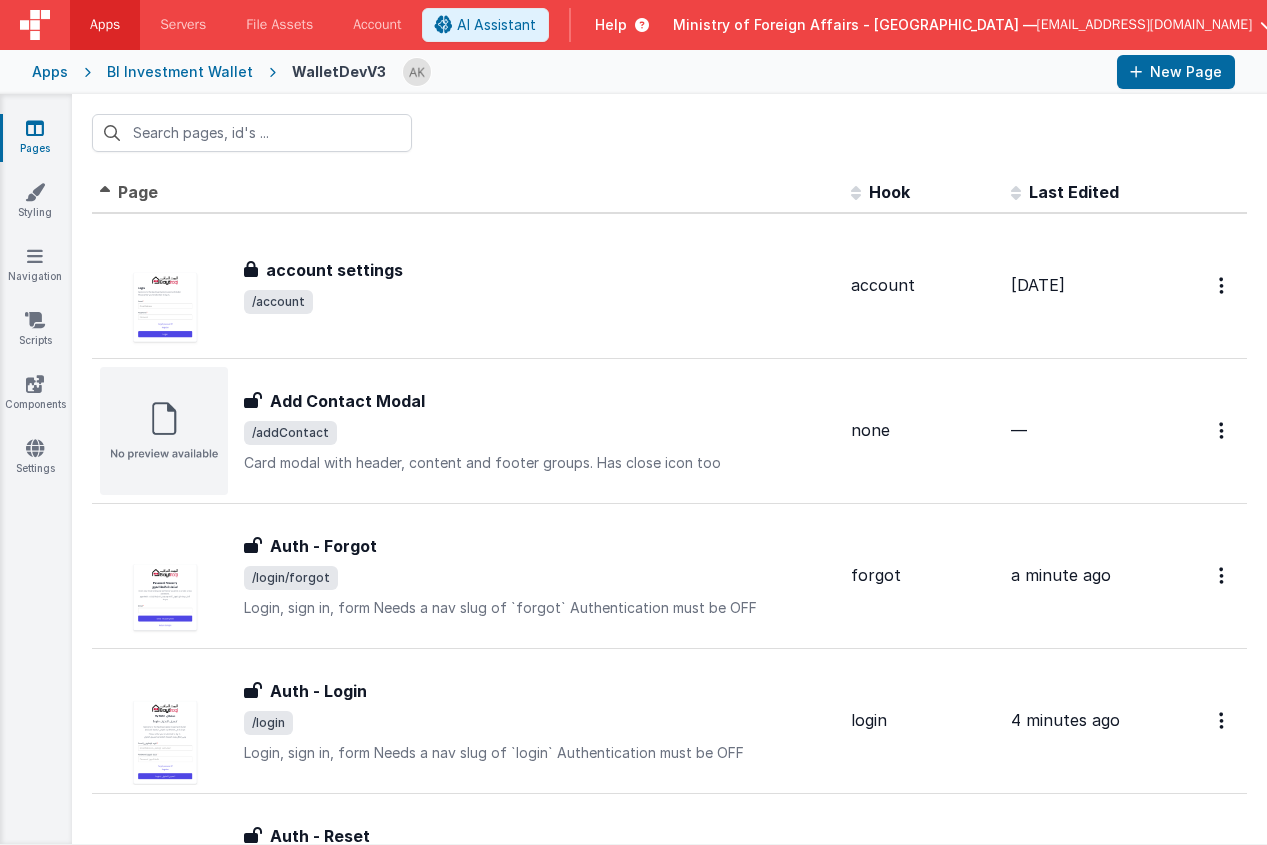 click on "BI Investment Wallet" at bounding box center (180, 72) 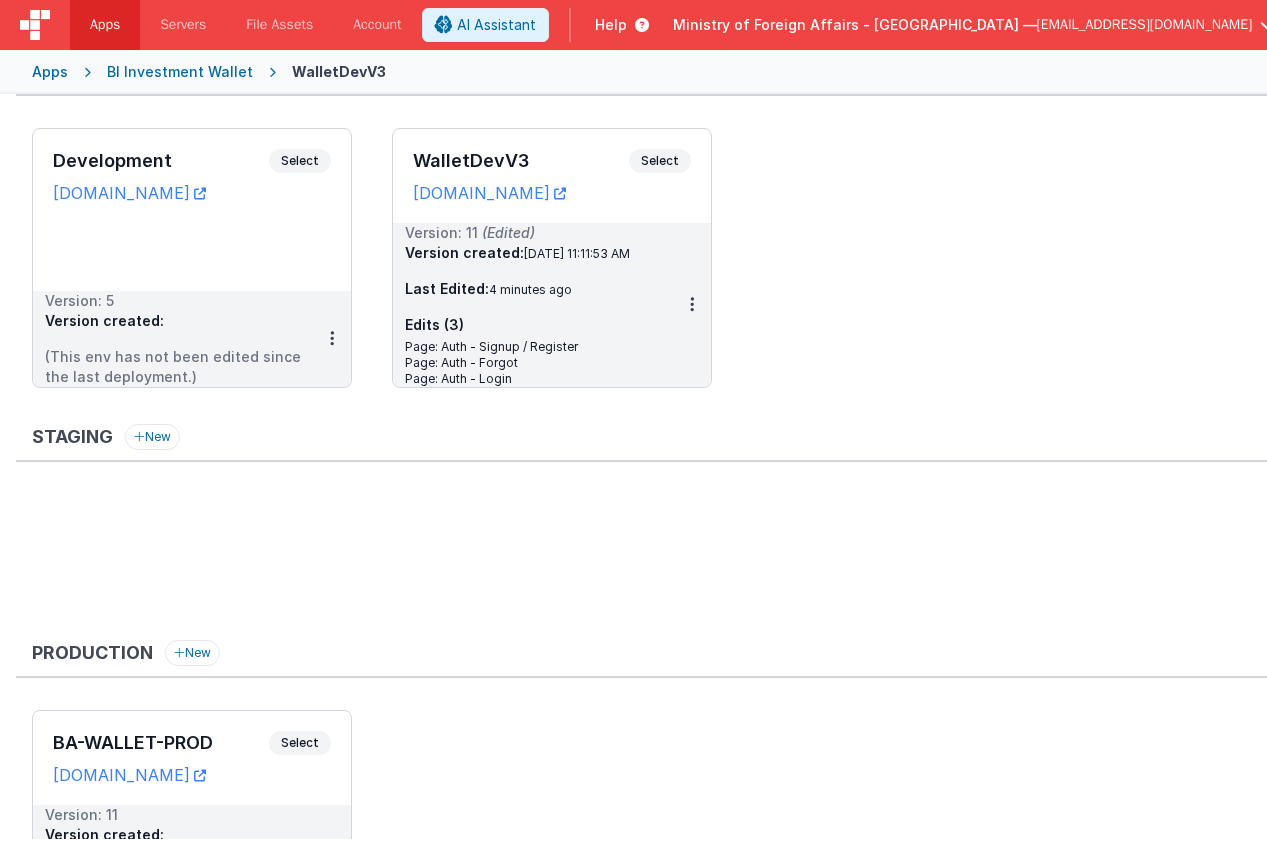 scroll, scrollTop: 78, scrollLeft: 0, axis: vertical 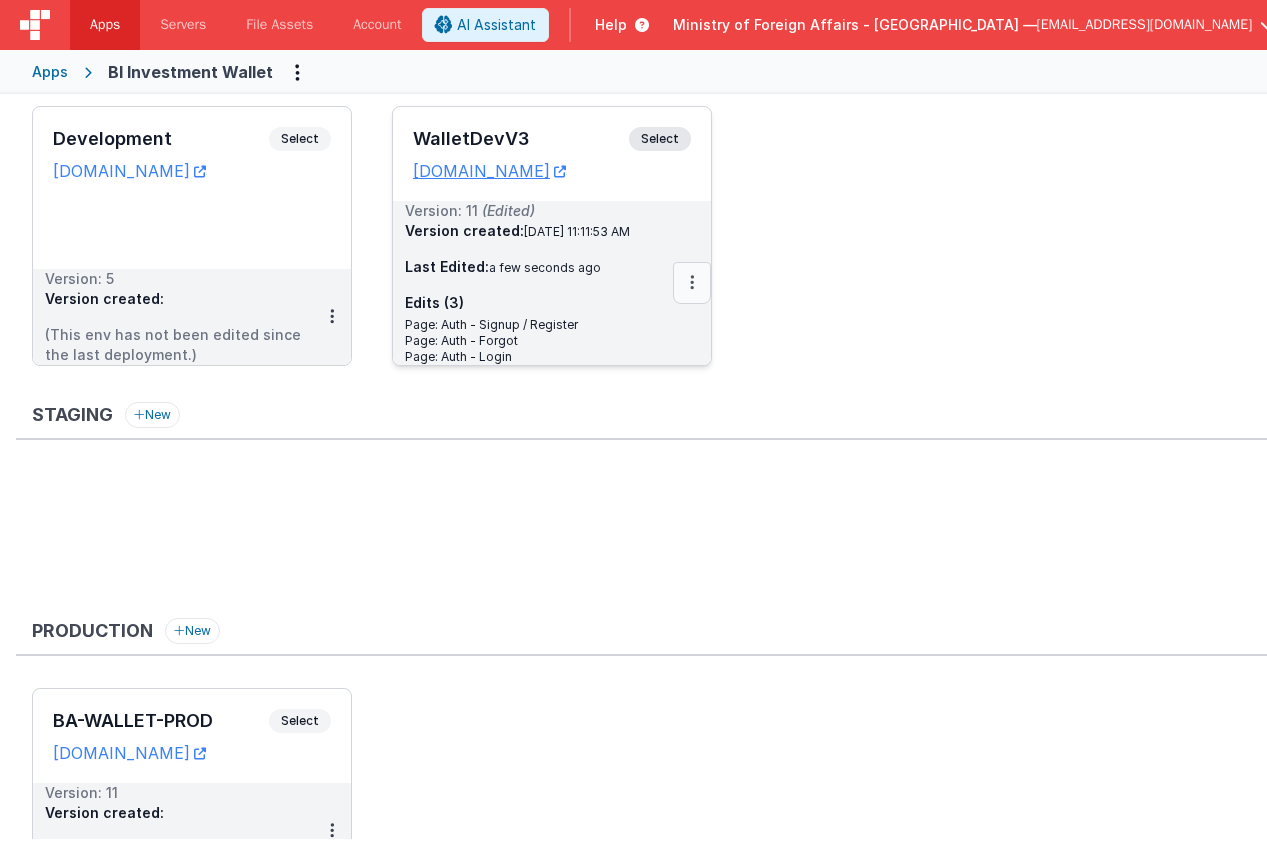 click at bounding box center (692, 282) 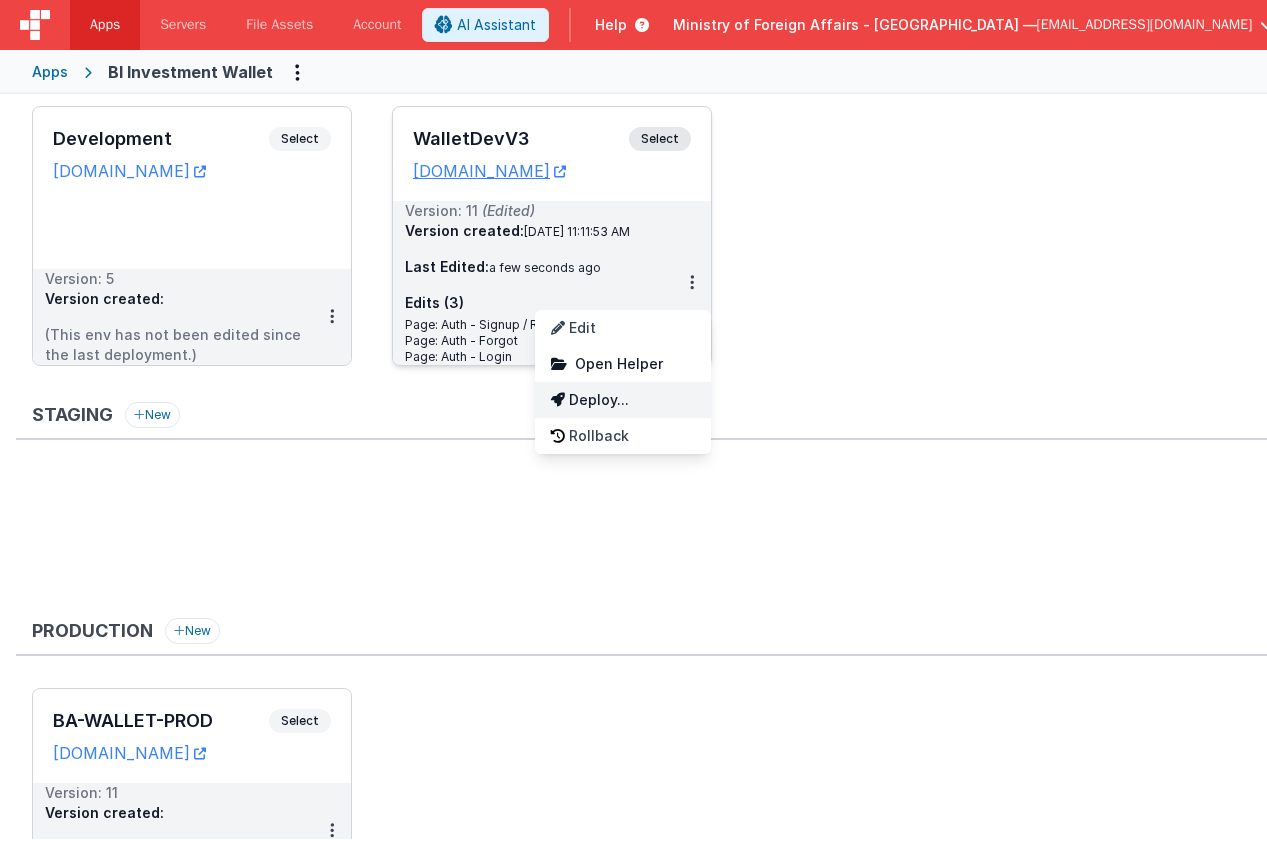 click on "Deploy..." at bounding box center [623, 400] 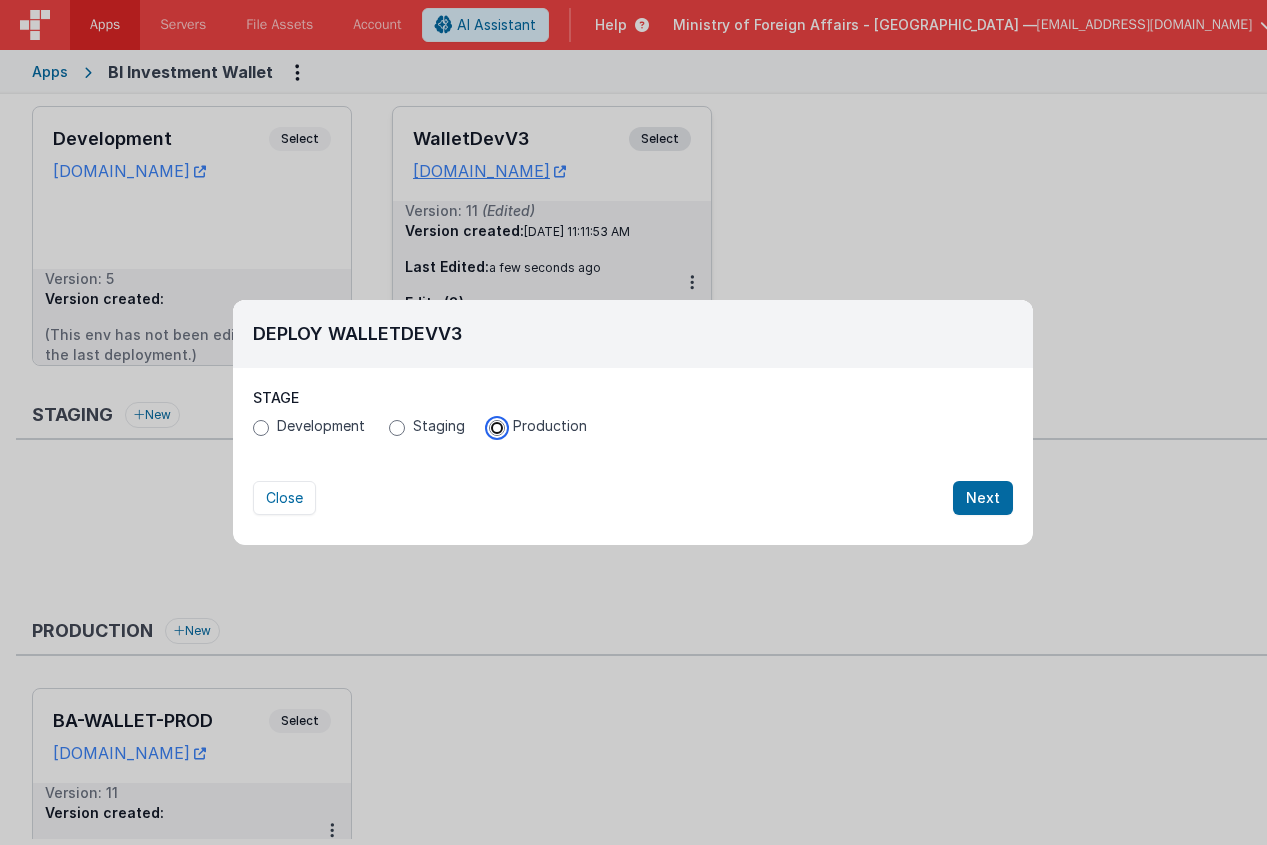 click on "Production" at bounding box center [497, 428] 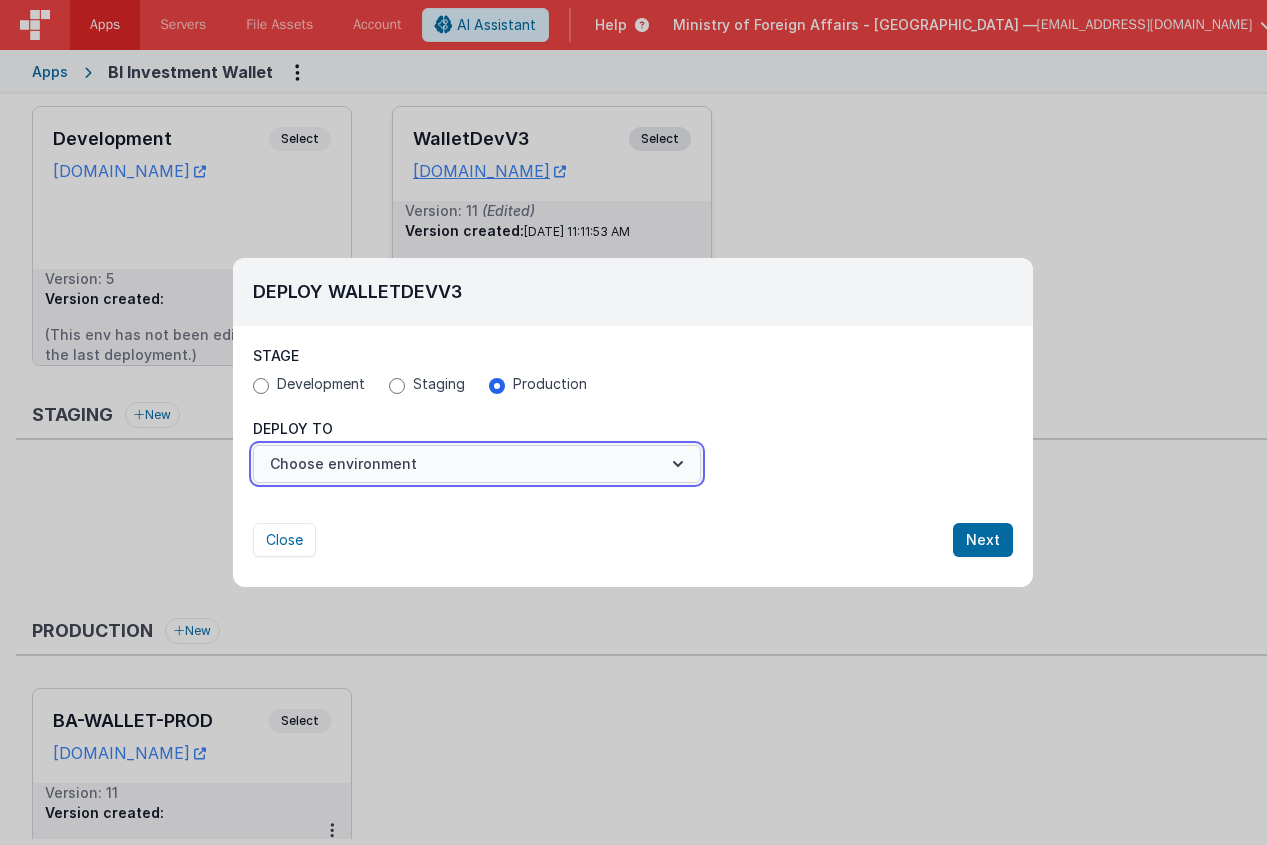 click on "Choose environment" at bounding box center [477, 464] 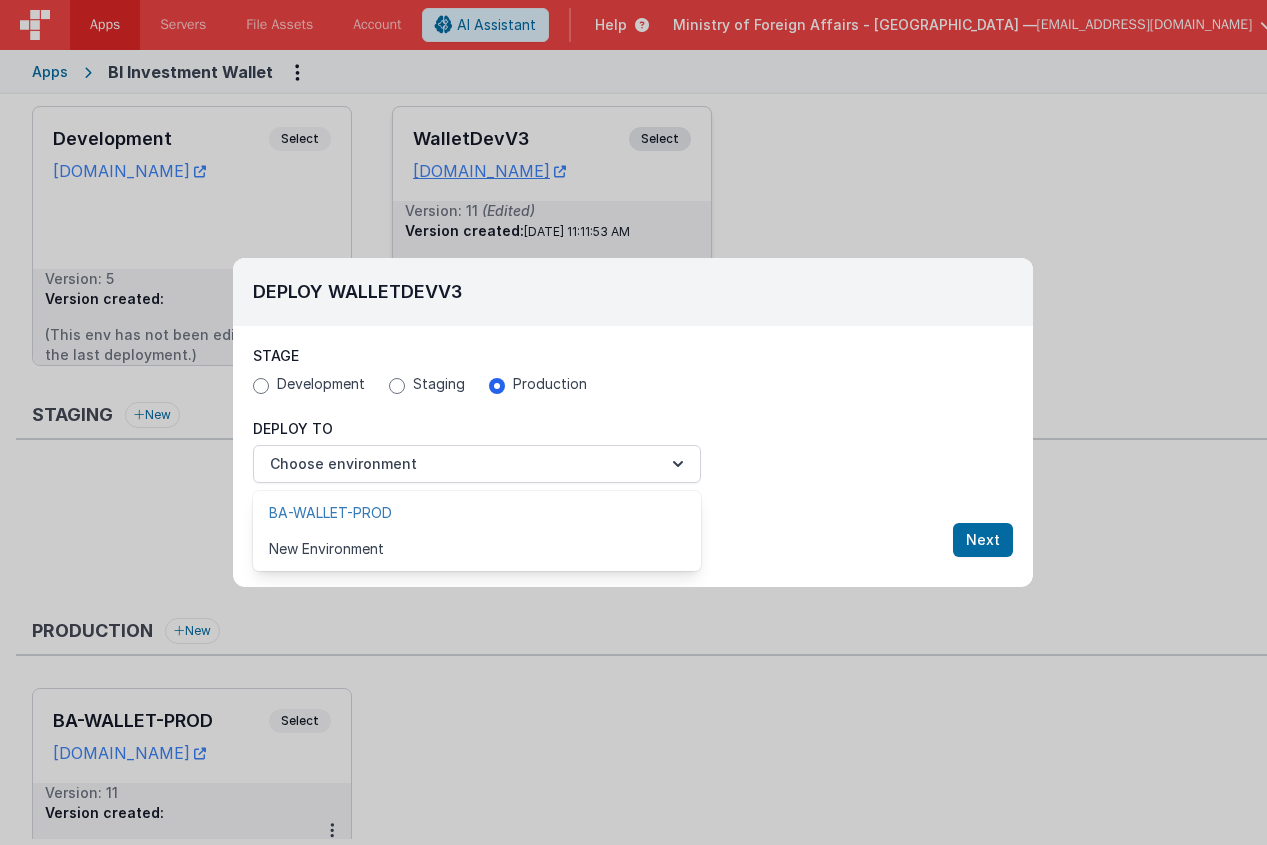 click on "BA-WALLET-PROD" at bounding box center (477, 513) 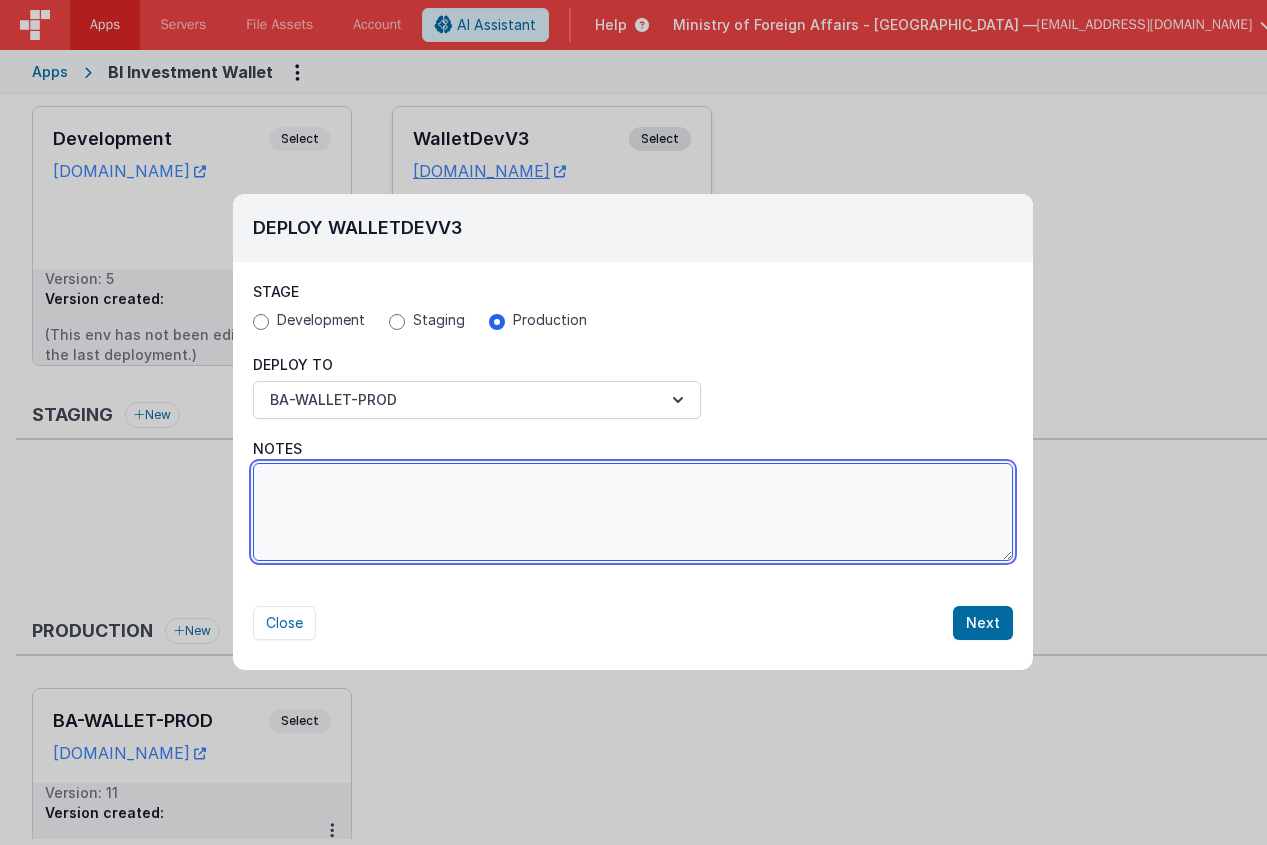 click on "Notes" at bounding box center [633, 512] 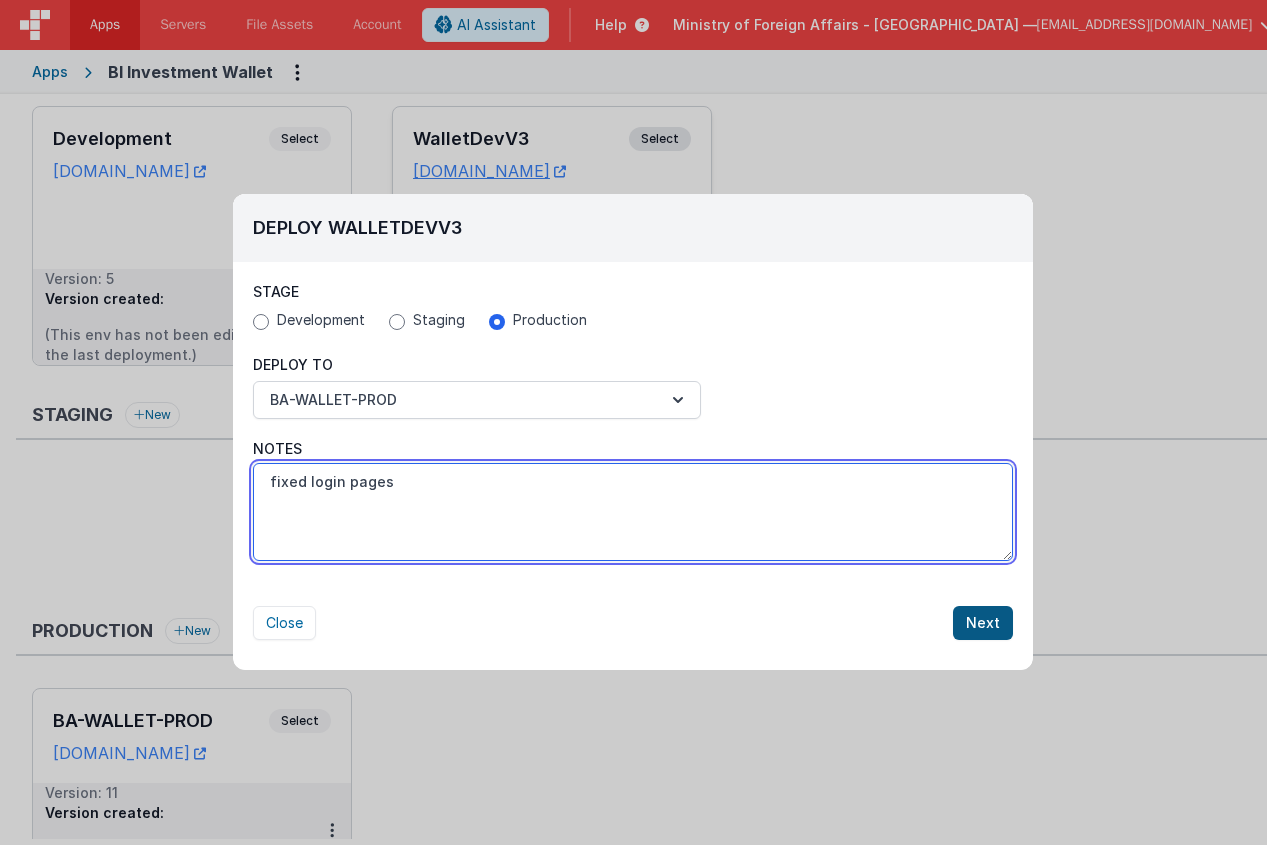 type on "fixed login pages" 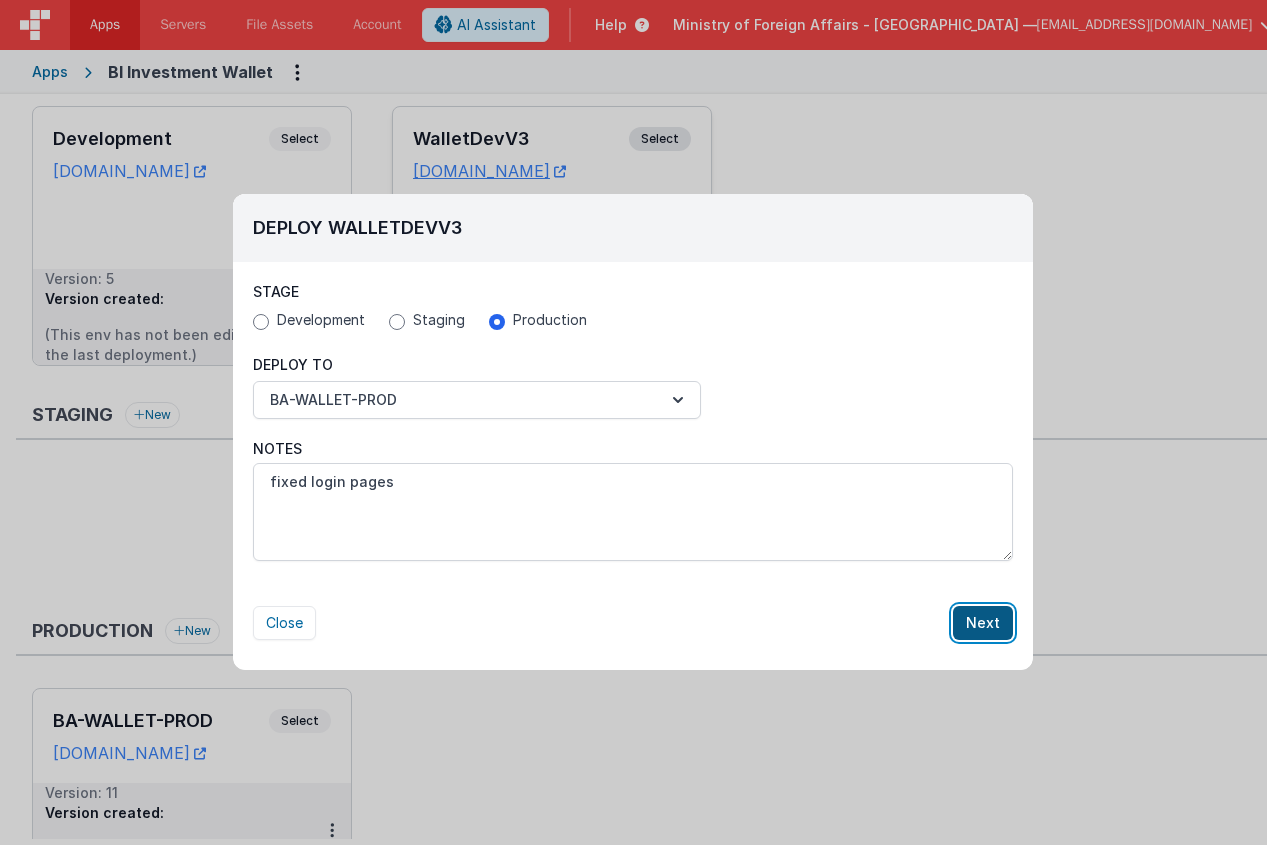 click on "Next" at bounding box center (983, 623) 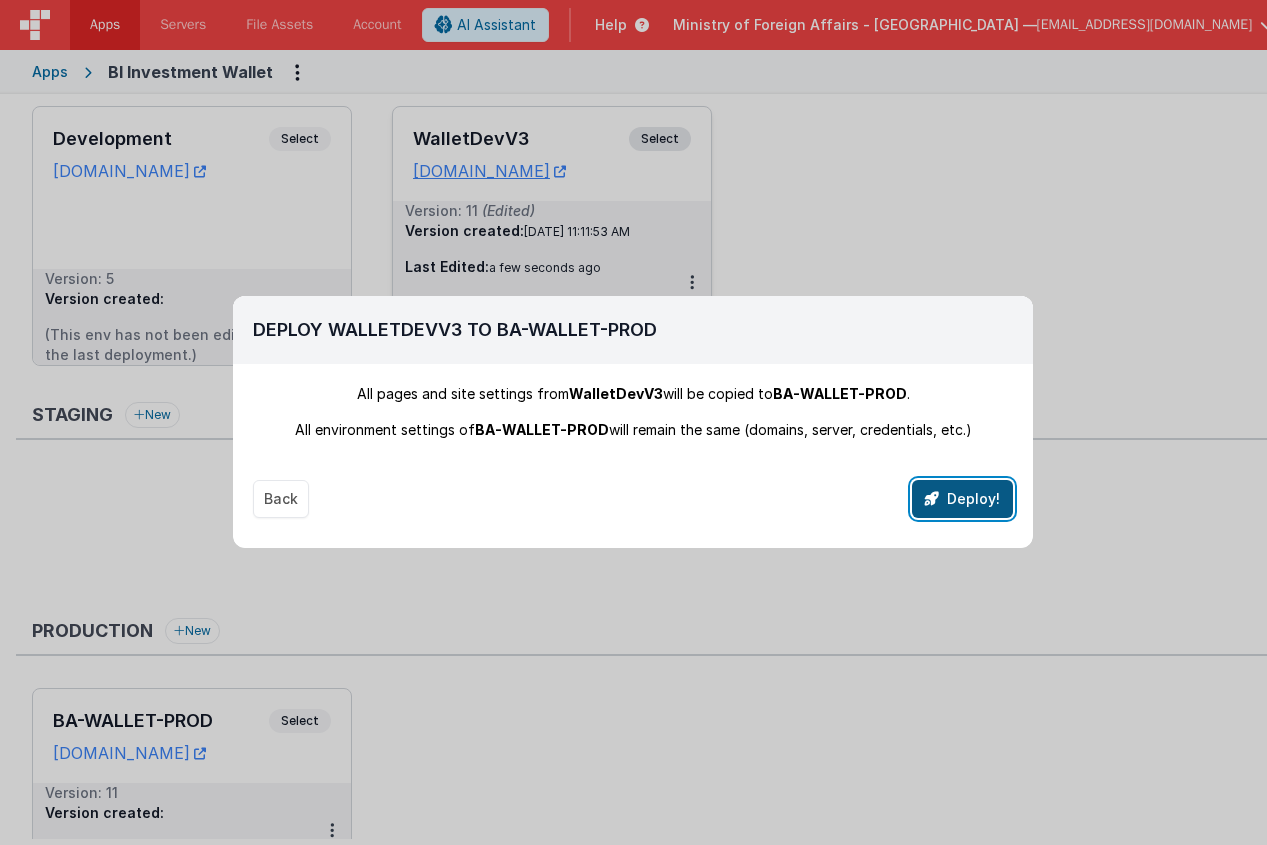 click on "Deploy!" at bounding box center [962, 499] 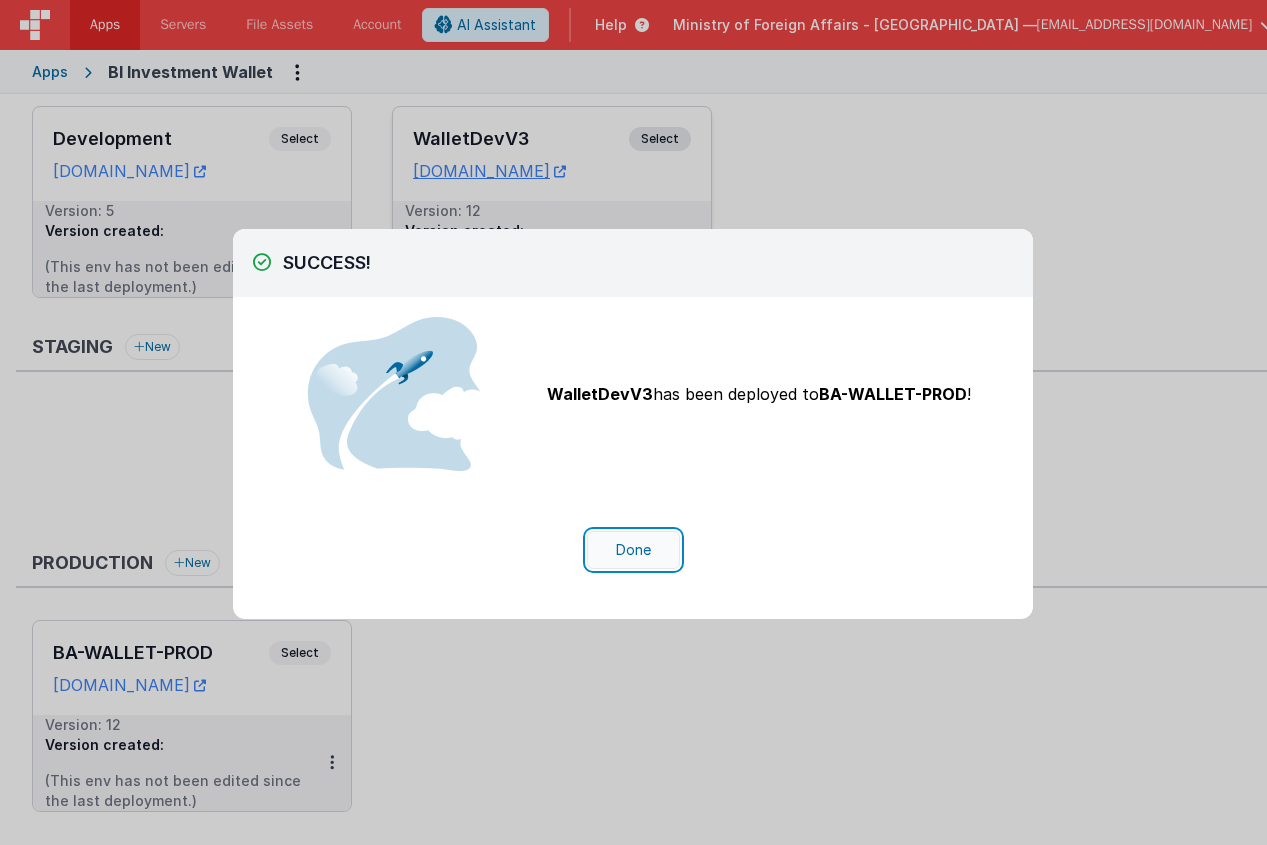 click on "Done" at bounding box center (633, 550) 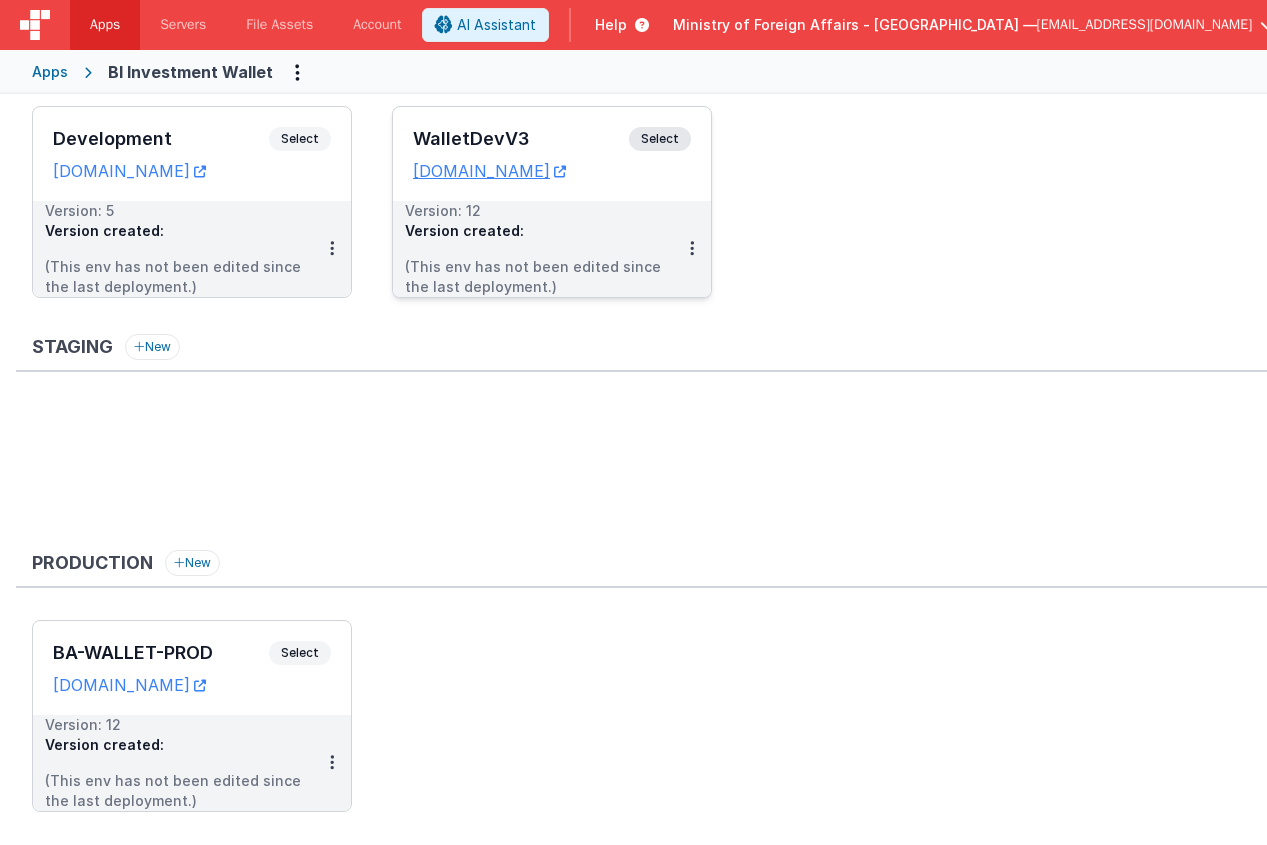 scroll, scrollTop: 0, scrollLeft: 0, axis: both 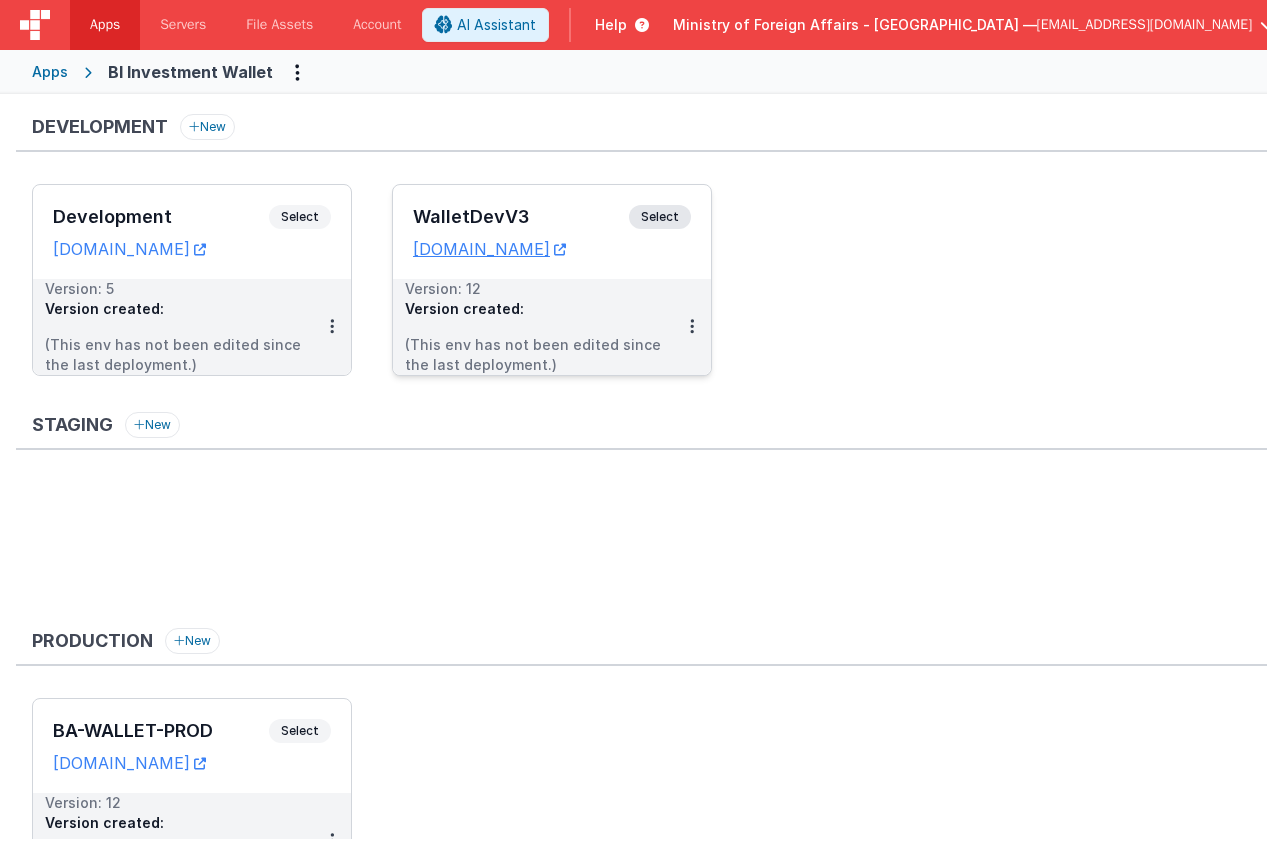 click on "Apps" at bounding box center (50, 72) 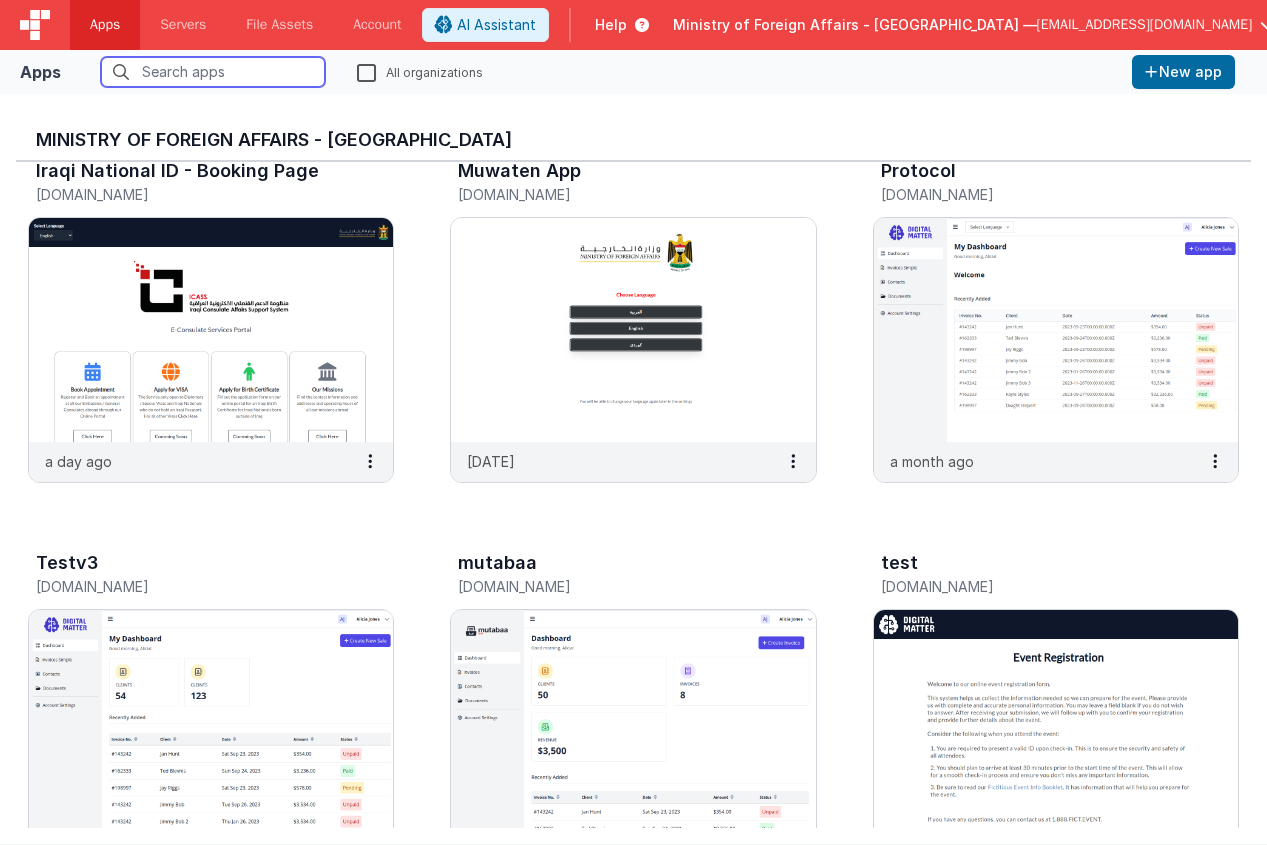 scroll, scrollTop: 537, scrollLeft: 0, axis: vertical 